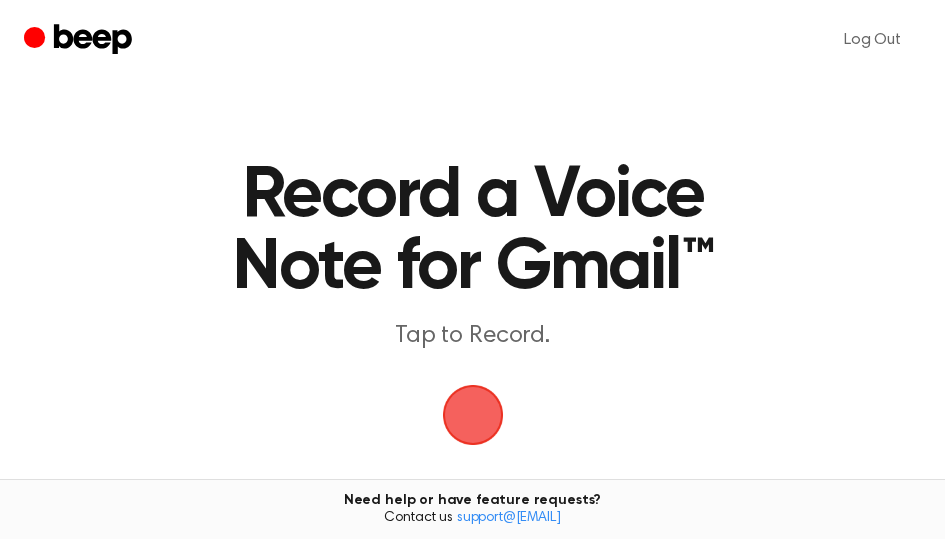 scroll, scrollTop: 0, scrollLeft: 0, axis: both 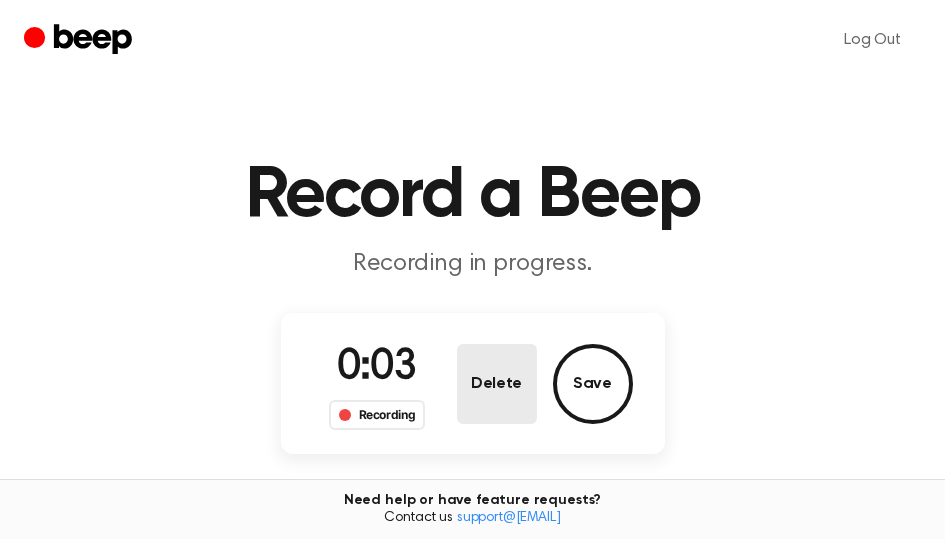 click on "Delete" at bounding box center [497, 384] 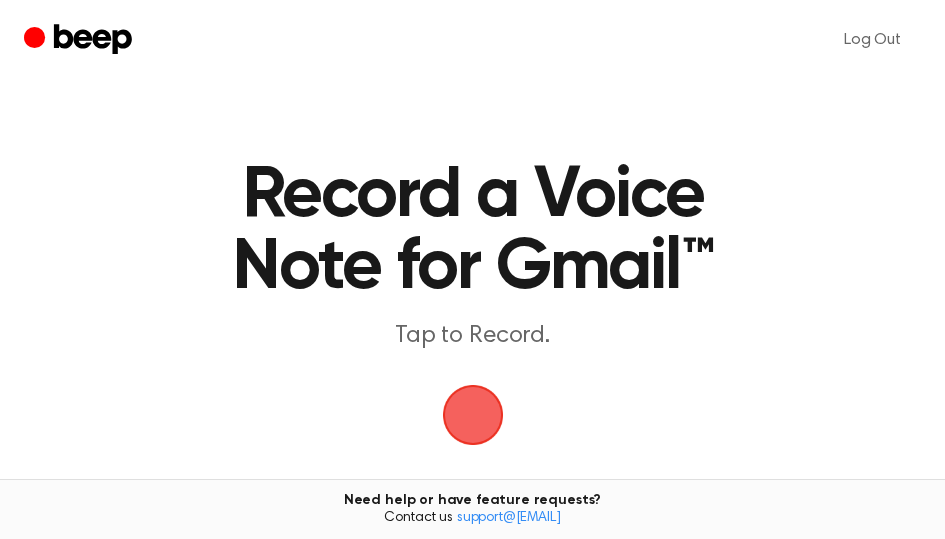 click at bounding box center [472, 415] 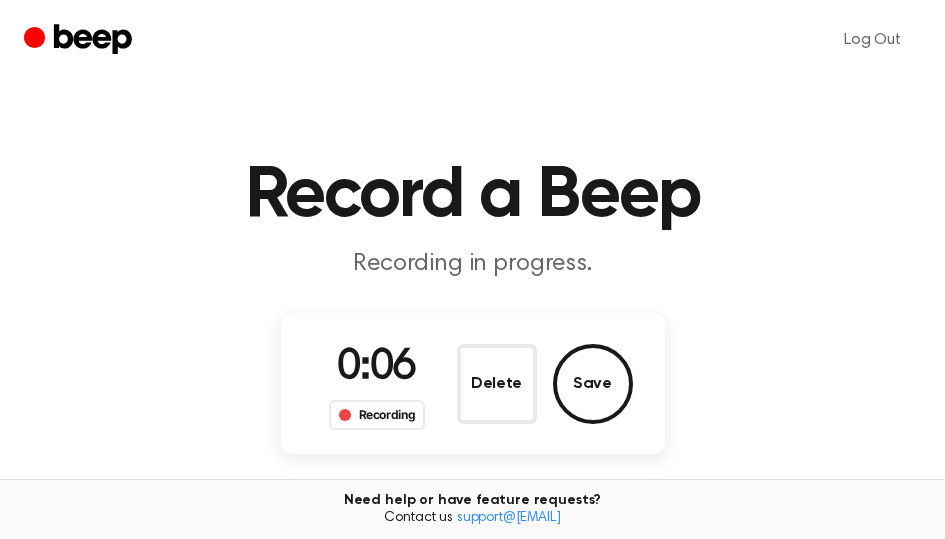 click on "Delete Save" at bounding box center [545, 384] 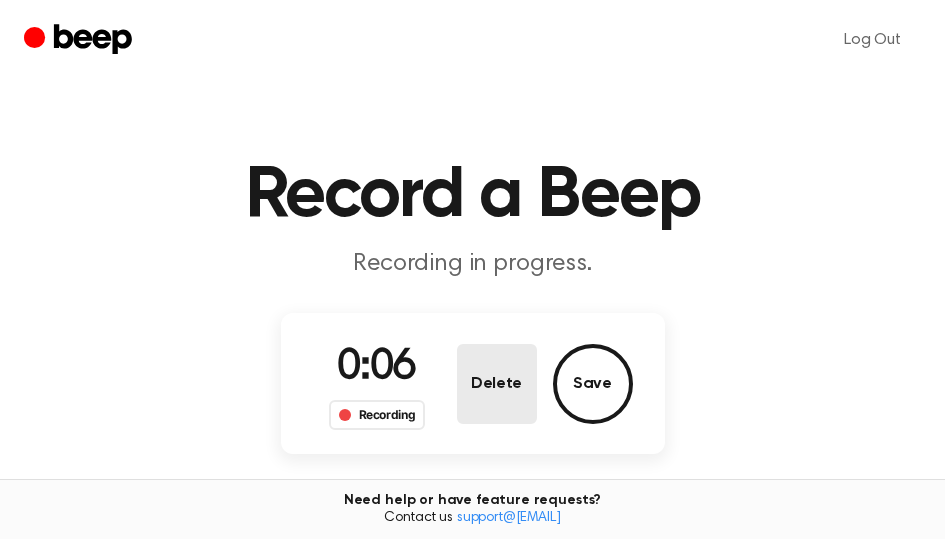 click on "Delete" at bounding box center [497, 384] 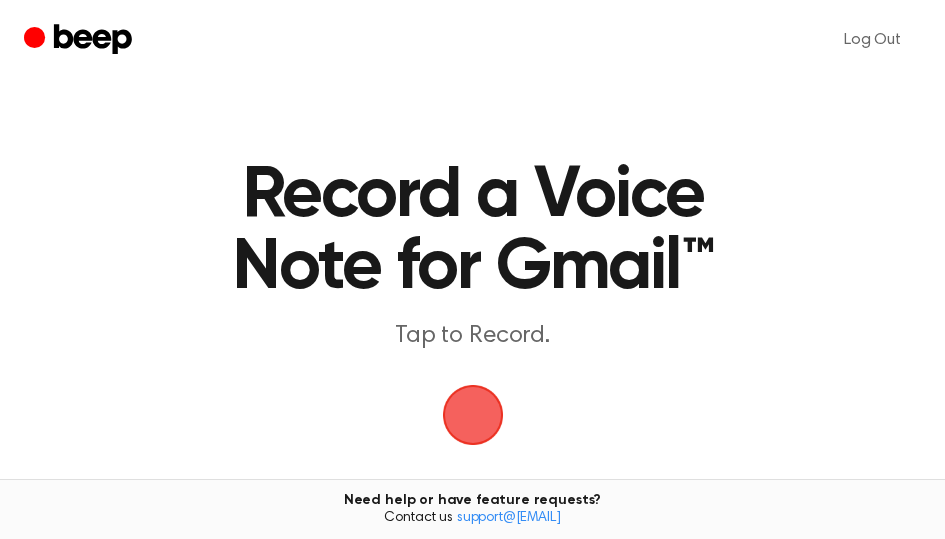 click at bounding box center (473, 415) 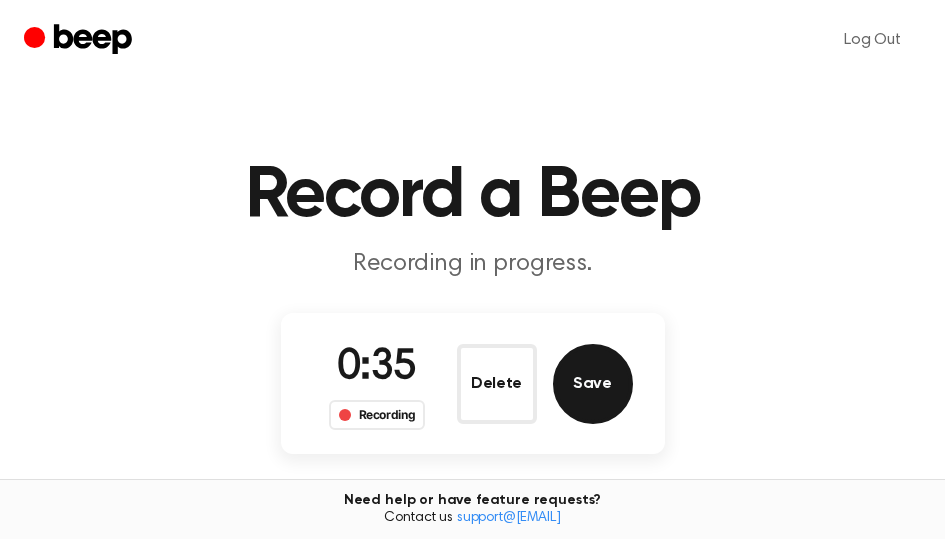 click on "Save" at bounding box center [593, 384] 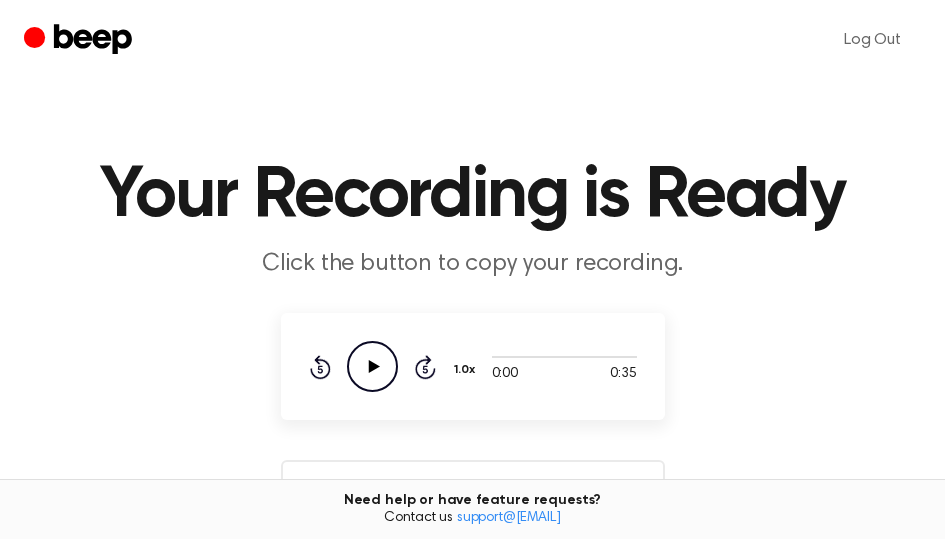 click 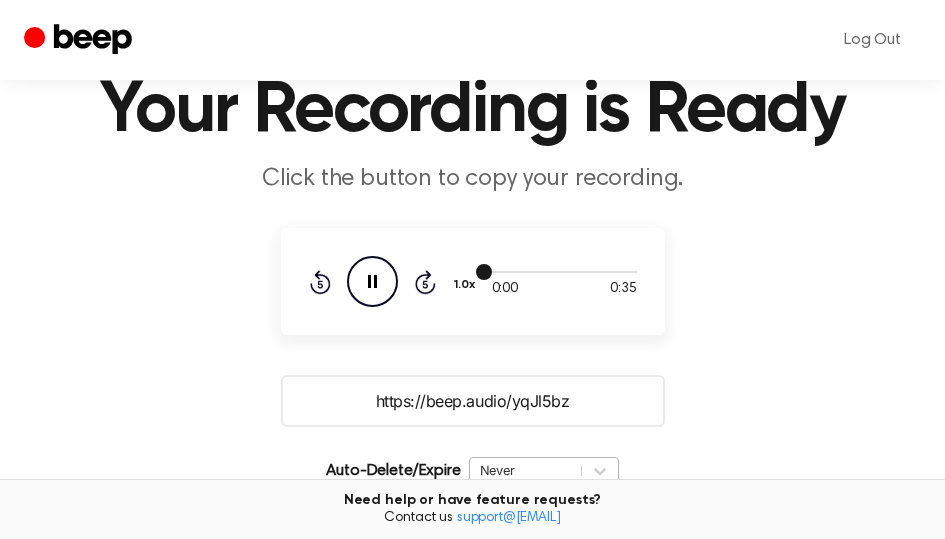scroll, scrollTop: 200, scrollLeft: 0, axis: vertical 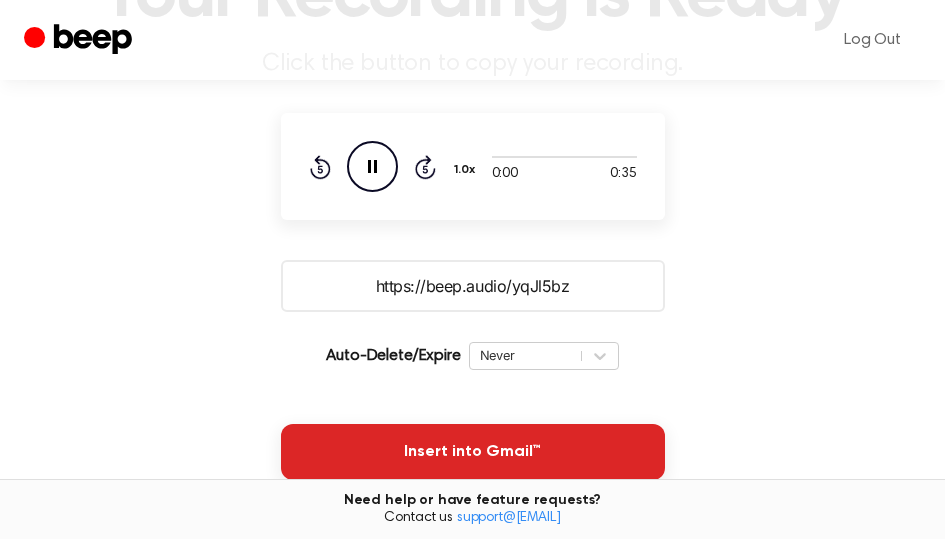 click on "Insert into Gmail™" at bounding box center (473, 452) 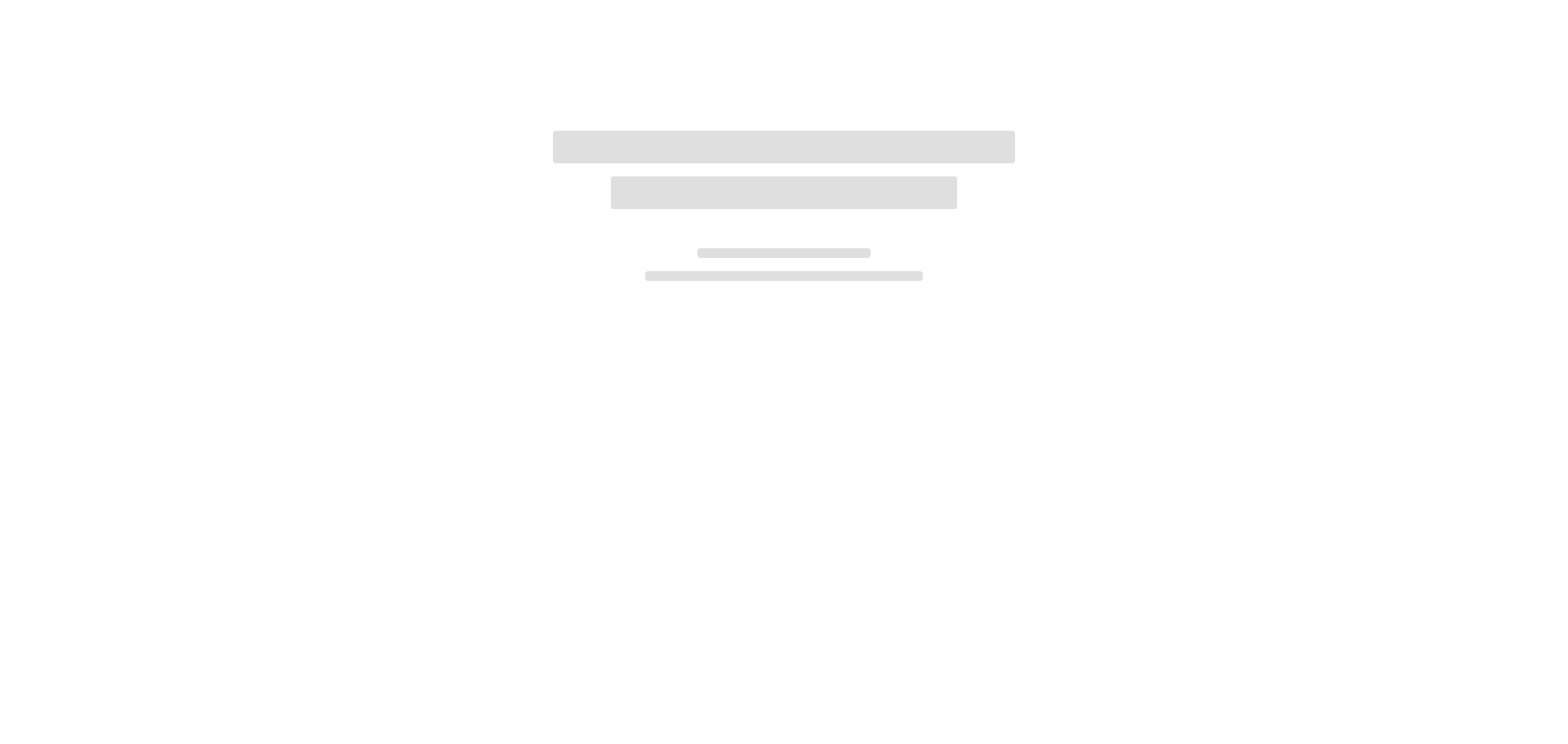 scroll, scrollTop: 0, scrollLeft: 0, axis: both 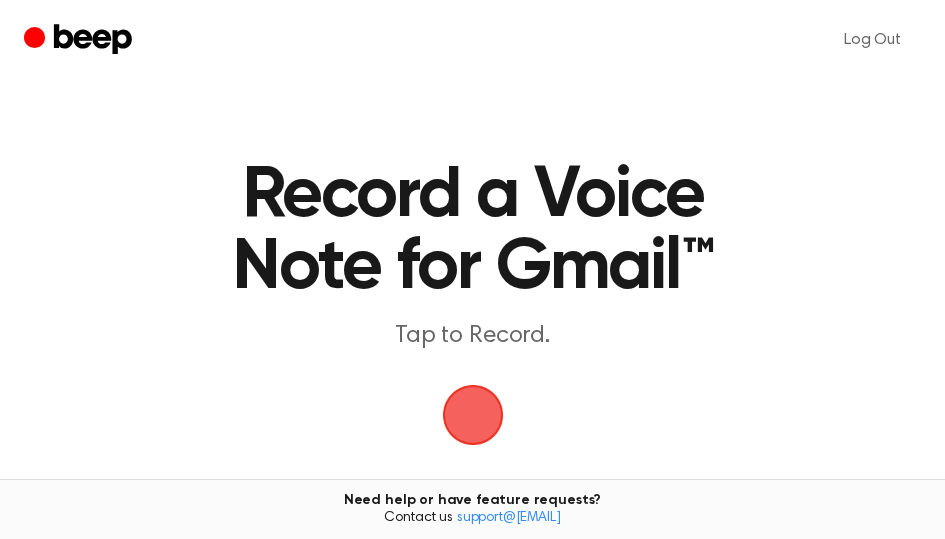 click at bounding box center (473, 415) 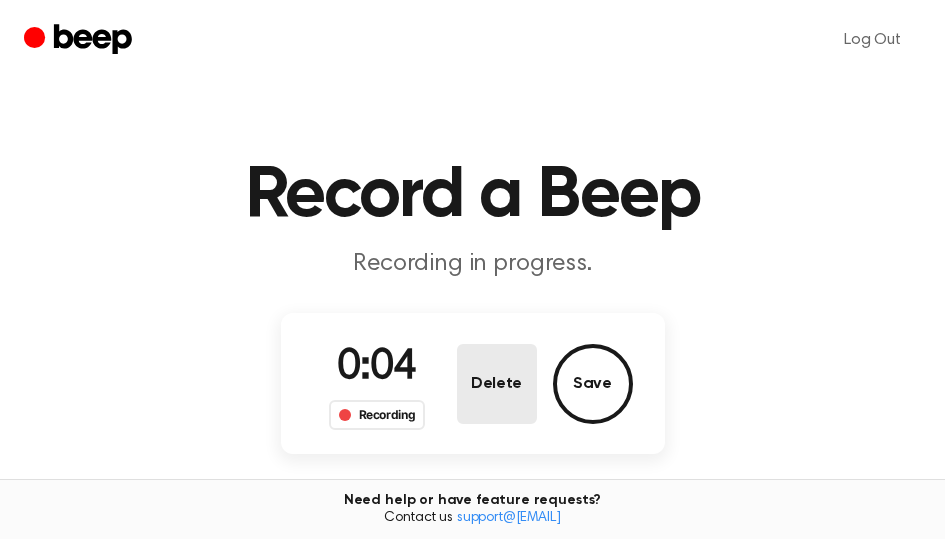 click on "Delete" at bounding box center (497, 384) 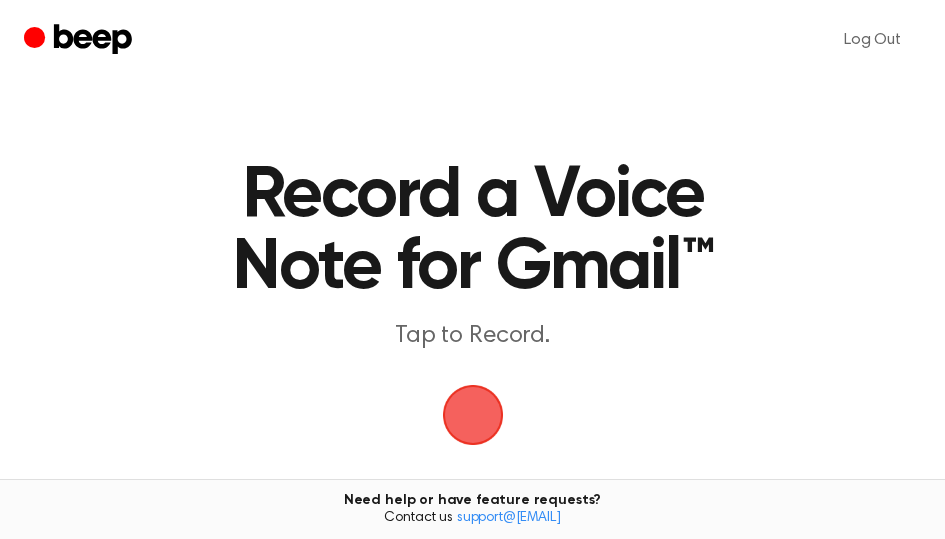 click at bounding box center (473, 415) 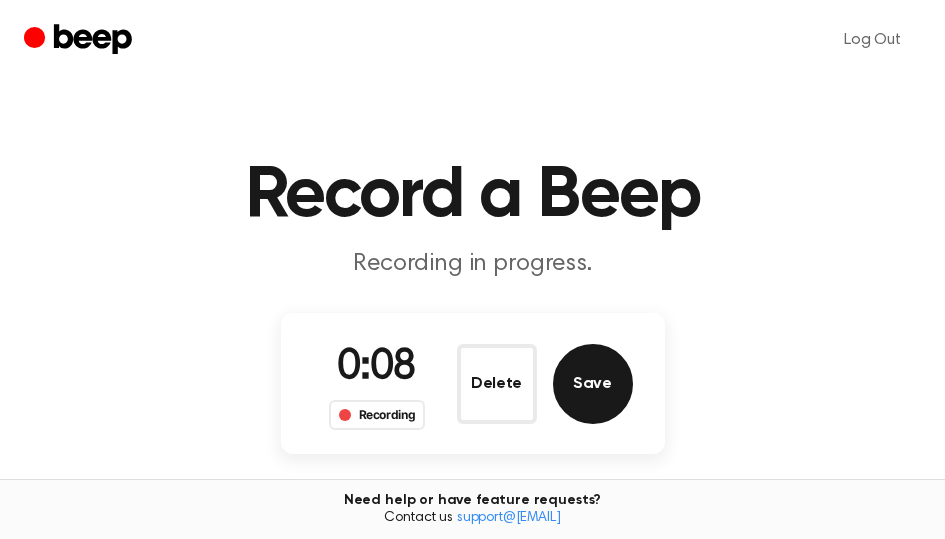 click on "Save" at bounding box center [593, 384] 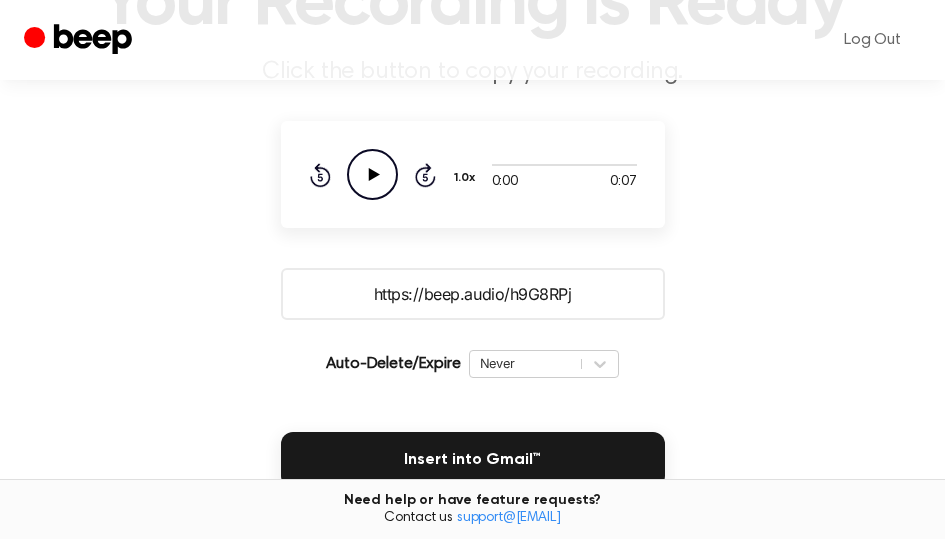 scroll, scrollTop: 300, scrollLeft: 0, axis: vertical 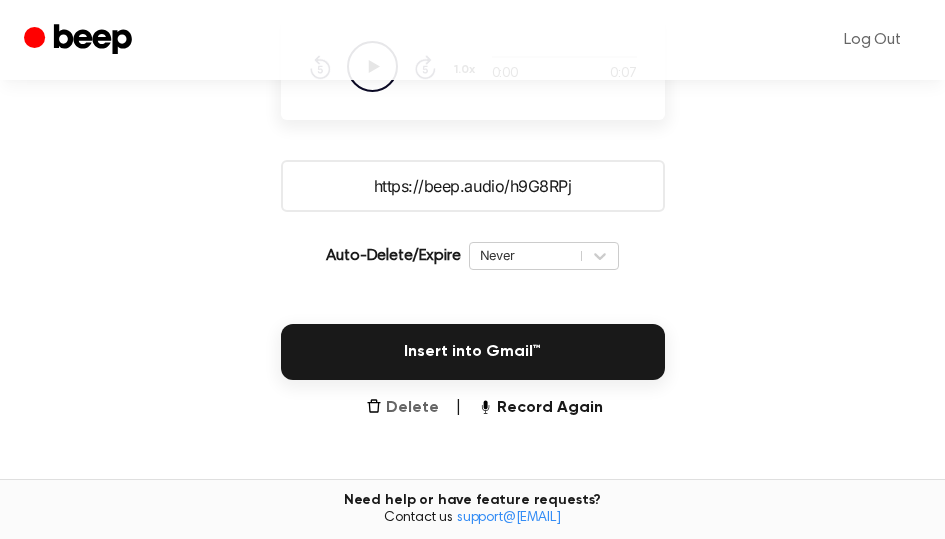 click on "Delete" at bounding box center (402, 408) 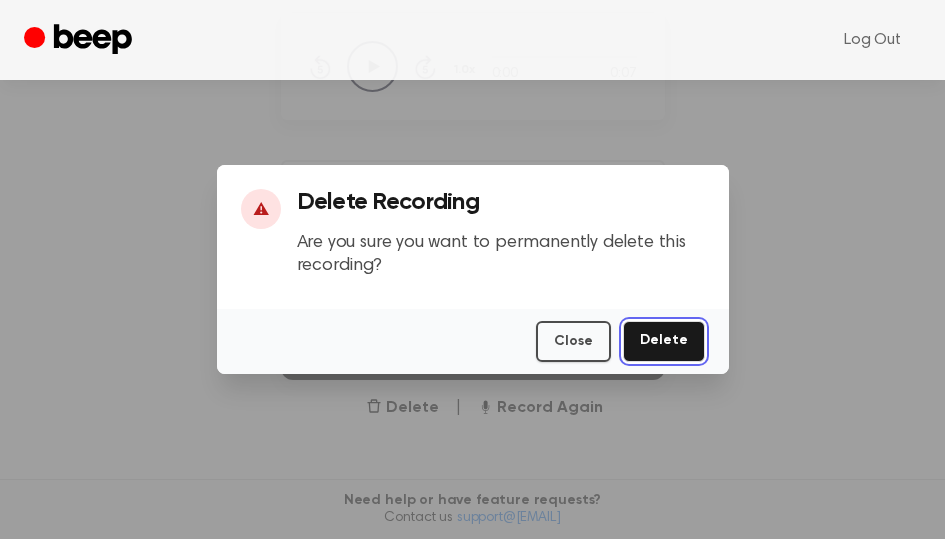 click on "Delete" at bounding box center (664, 341) 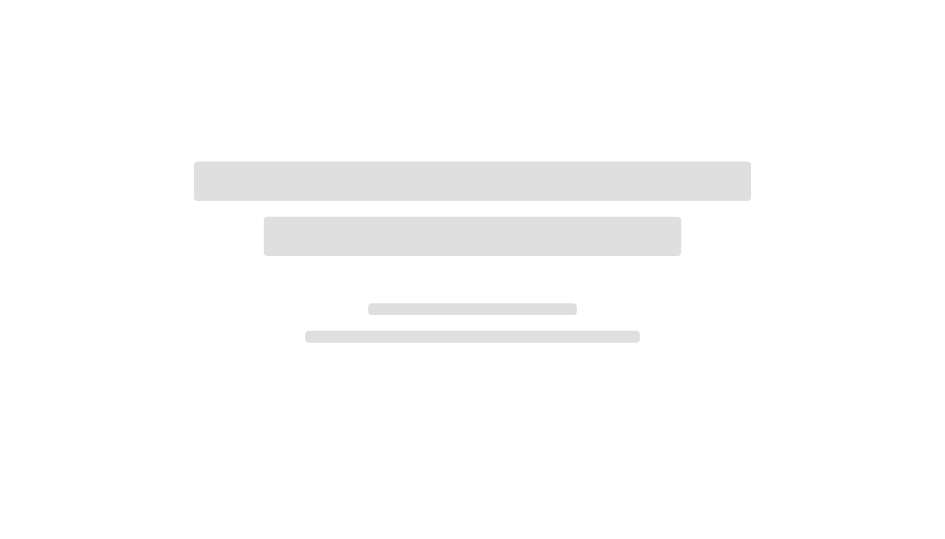 scroll, scrollTop: 0, scrollLeft: 0, axis: both 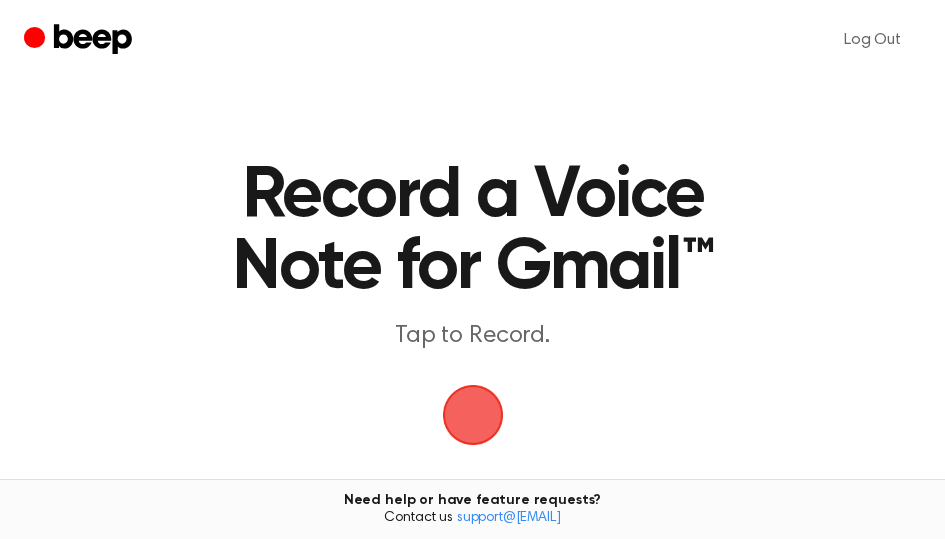 click at bounding box center [472, 415] 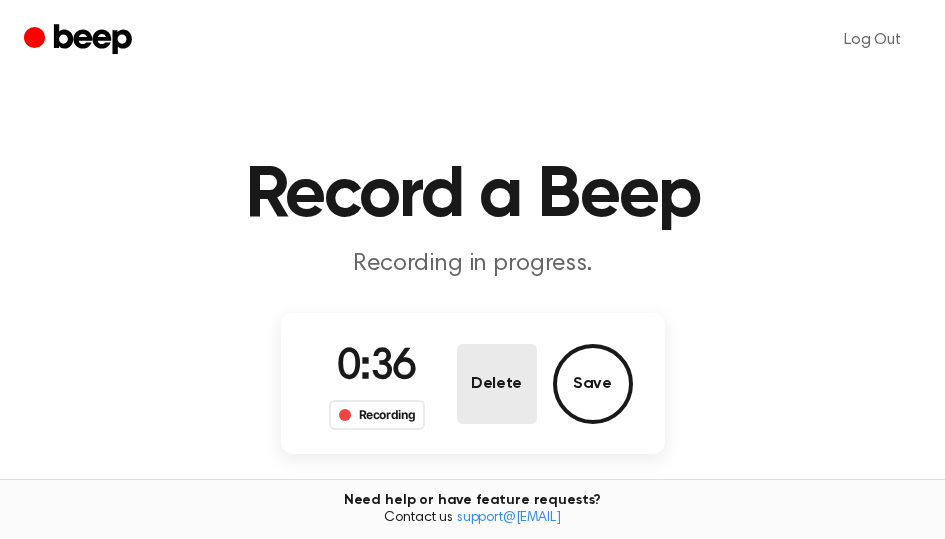 click on "Delete" at bounding box center [497, 384] 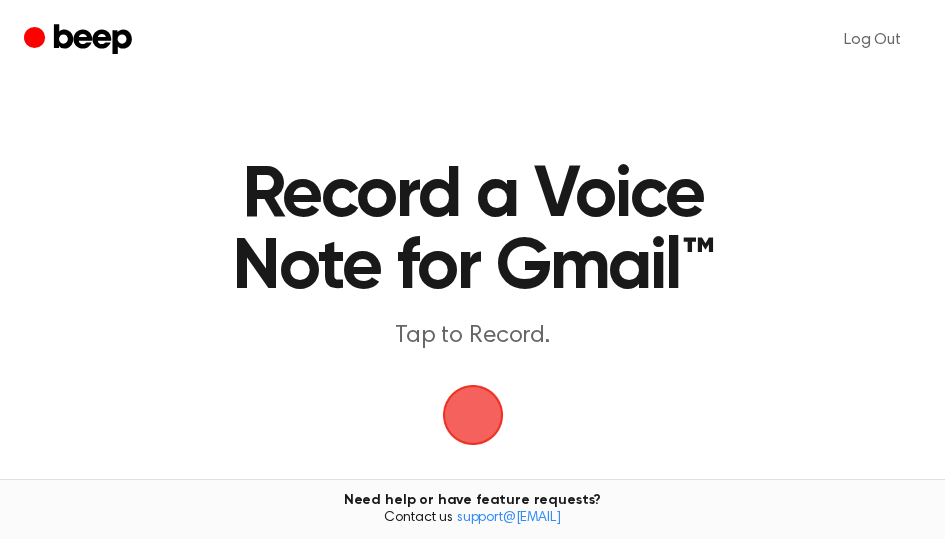click at bounding box center (473, 415) 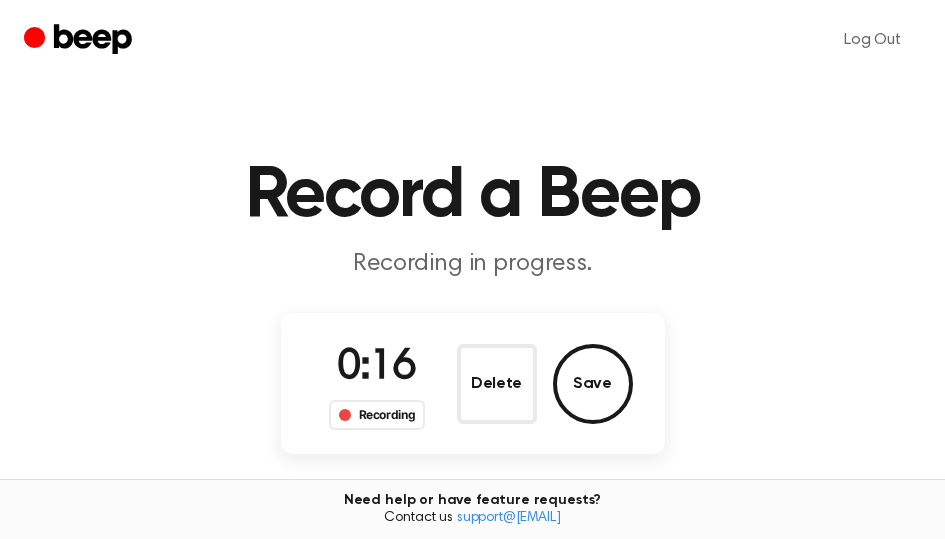 click on "Delete" at bounding box center [497, 384] 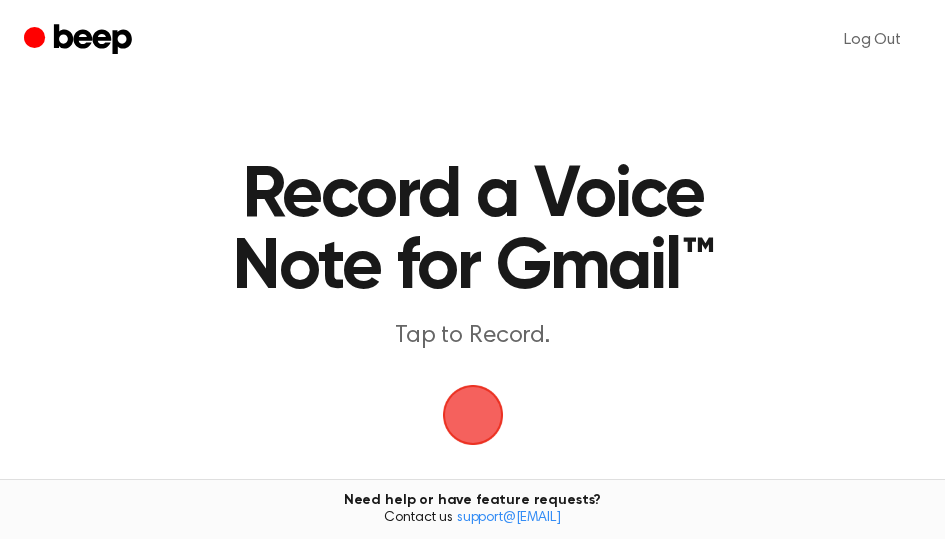 click at bounding box center (472, 415) 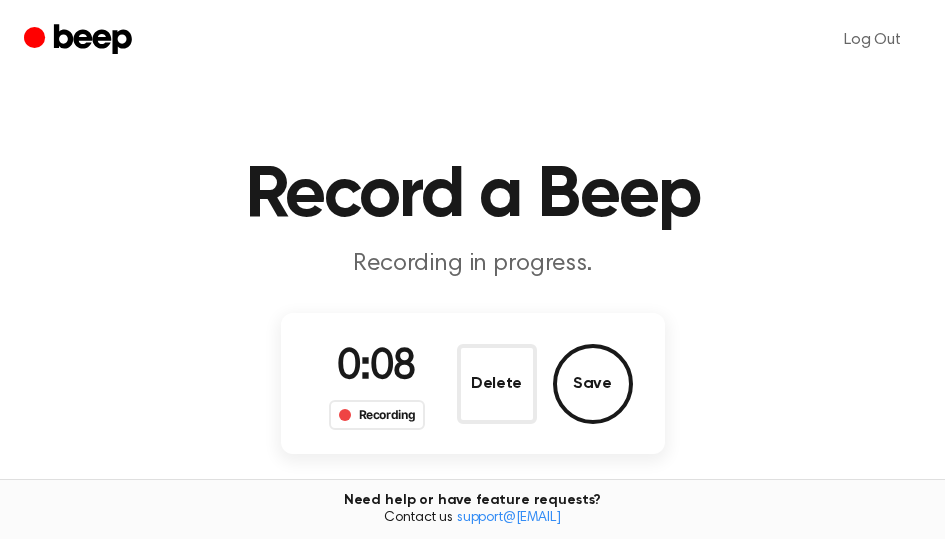 click on "Delete" at bounding box center (497, 384) 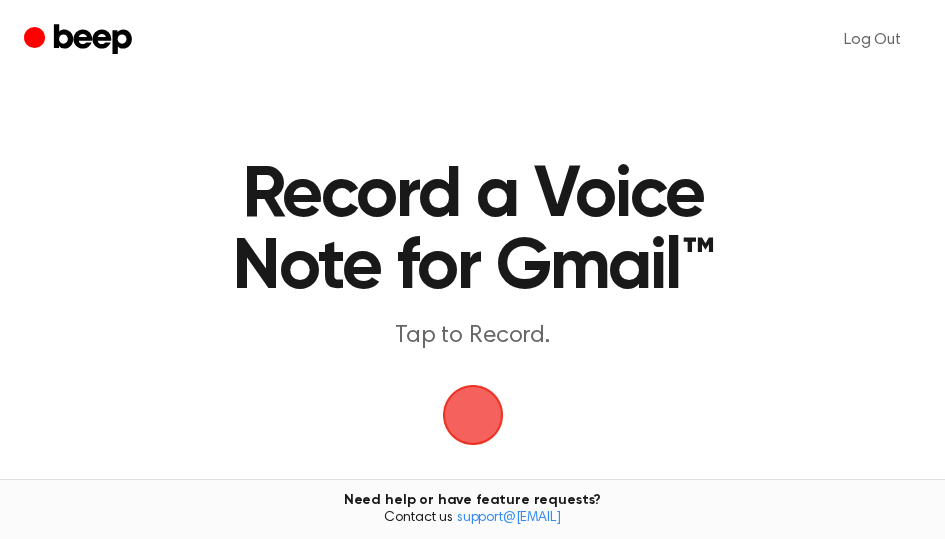 click at bounding box center [473, 415] 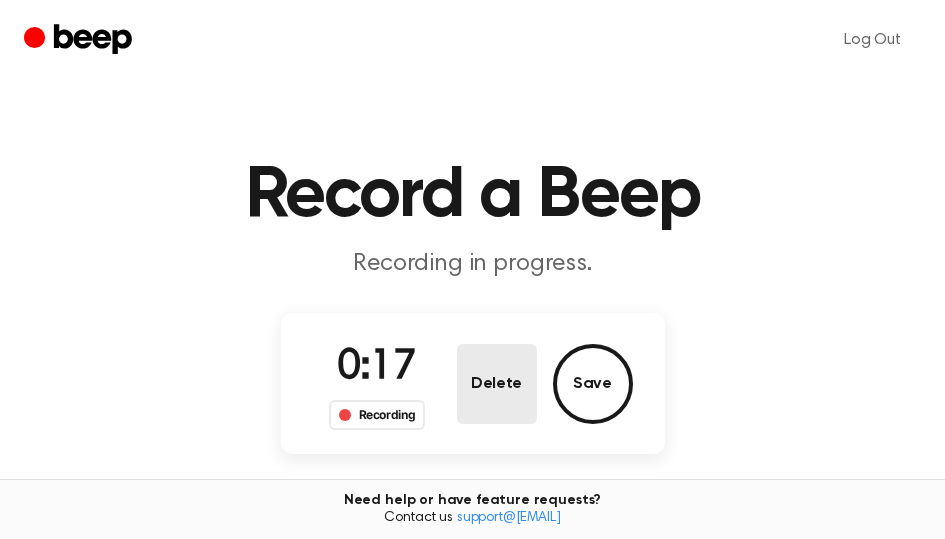 click on "Delete" at bounding box center (497, 384) 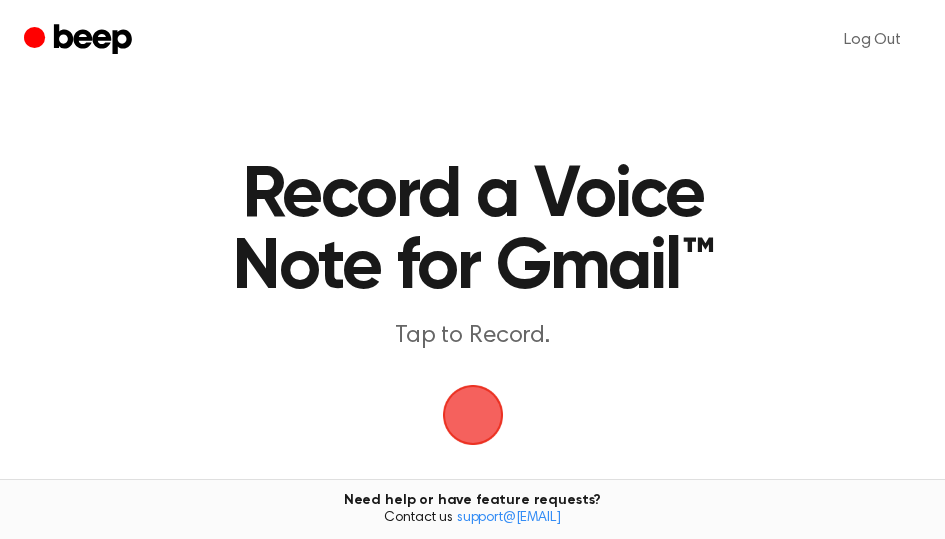 click at bounding box center [472, 415] 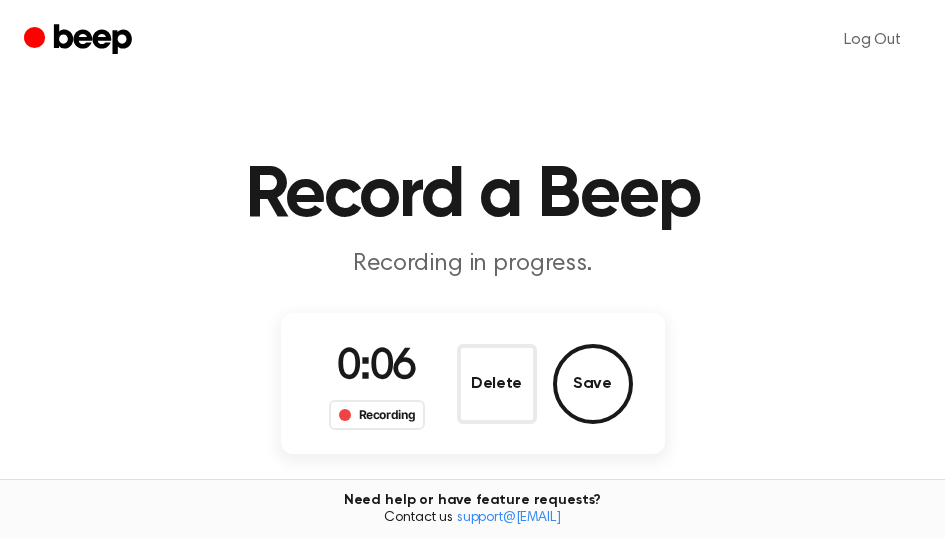 drag, startPoint x: 496, startPoint y: 428, endPoint x: 497, endPoint y: 414, distance: 14.035668 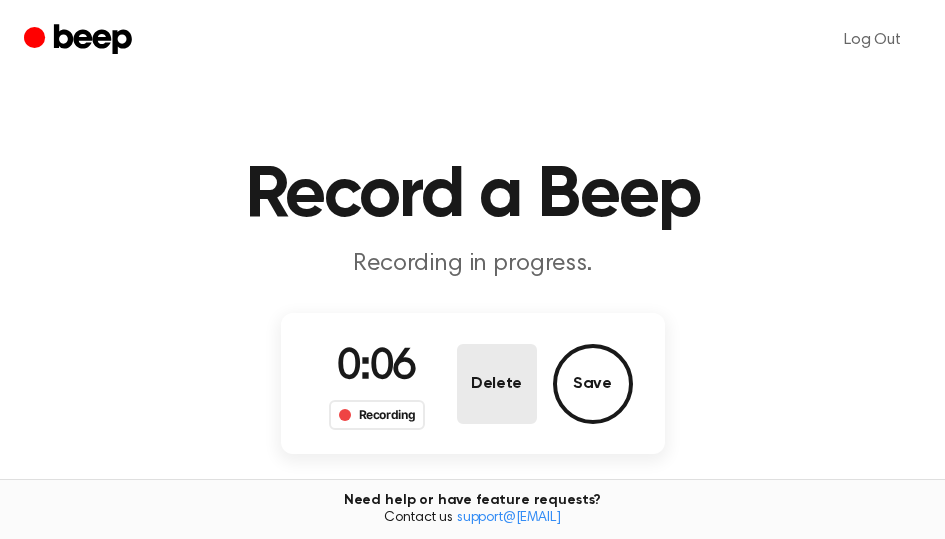 click on "Delete" at bounding box center (497, 384) 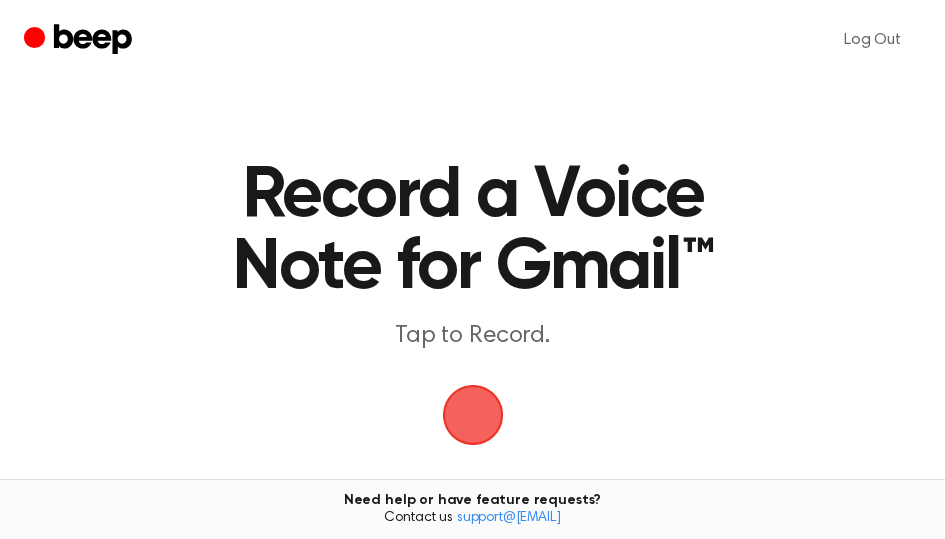 click at bounding box center (473, 415) 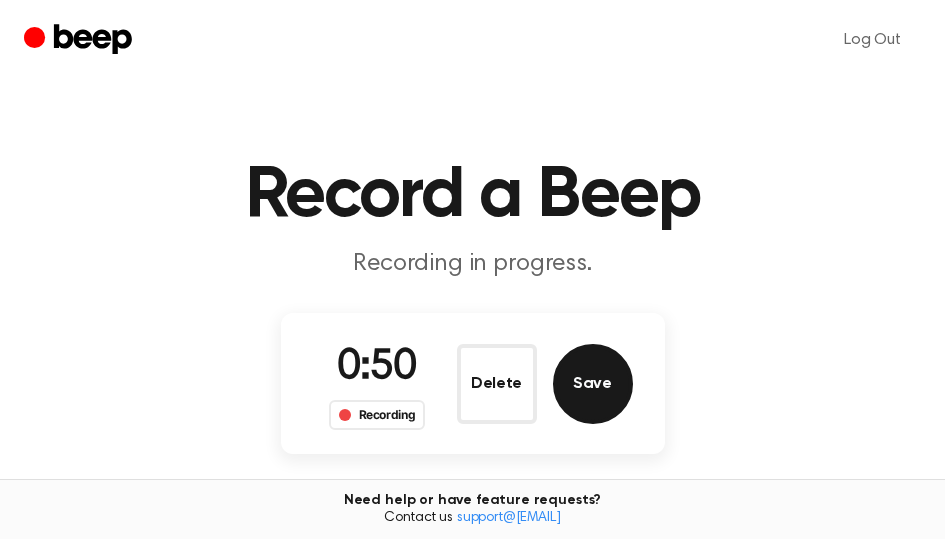 click on "Save" at bounding box center (593, 384) 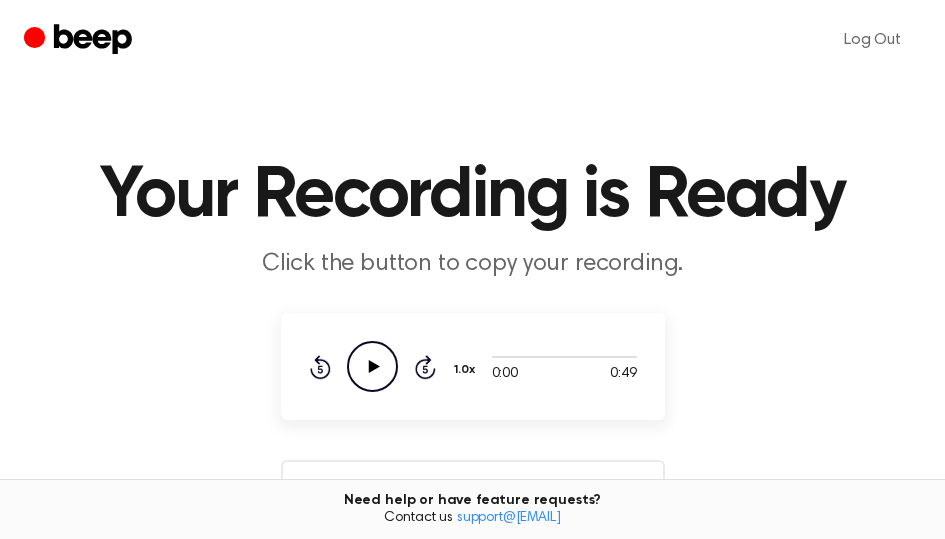 click on "Play Audio" 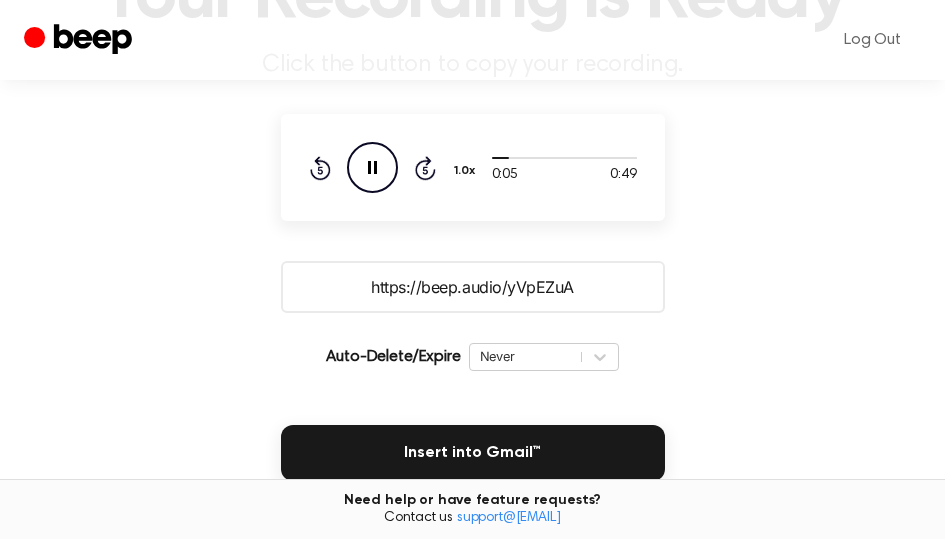 scroll, scrollTop: 200, scrollLeft: 0, axis: vertical 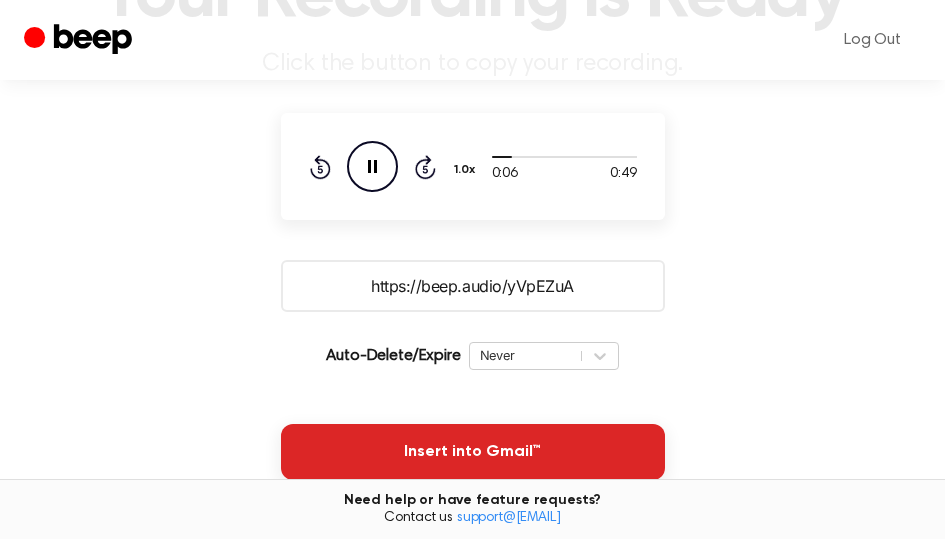 click on "Insert into Gmail™" at bounding box center (473, 452) 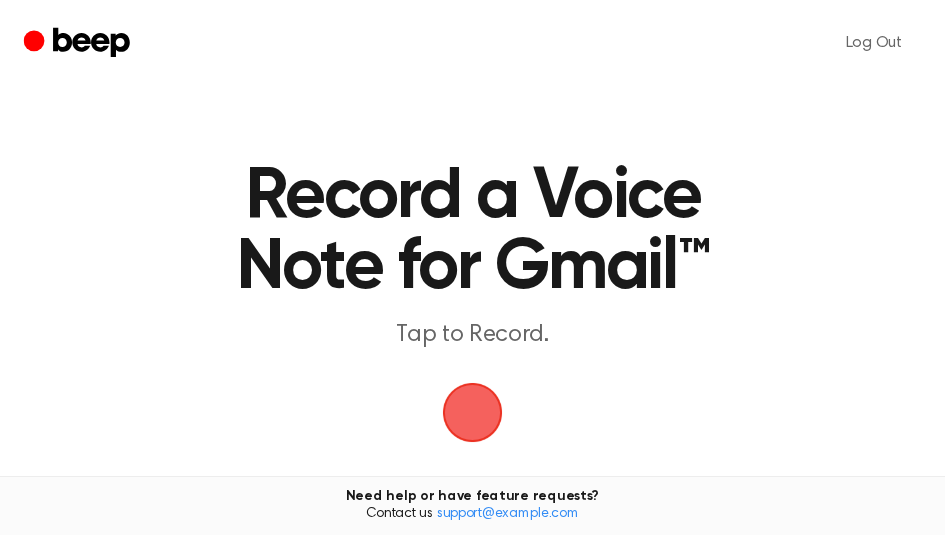 scroll, scrollTop: 0, scrollLeft: 0, axis: both 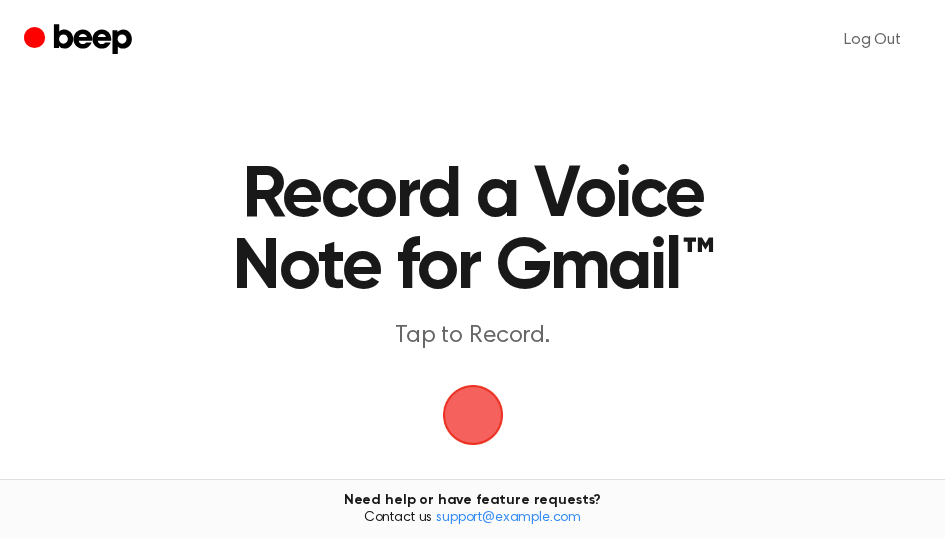 click at bounding box center (472, 415) 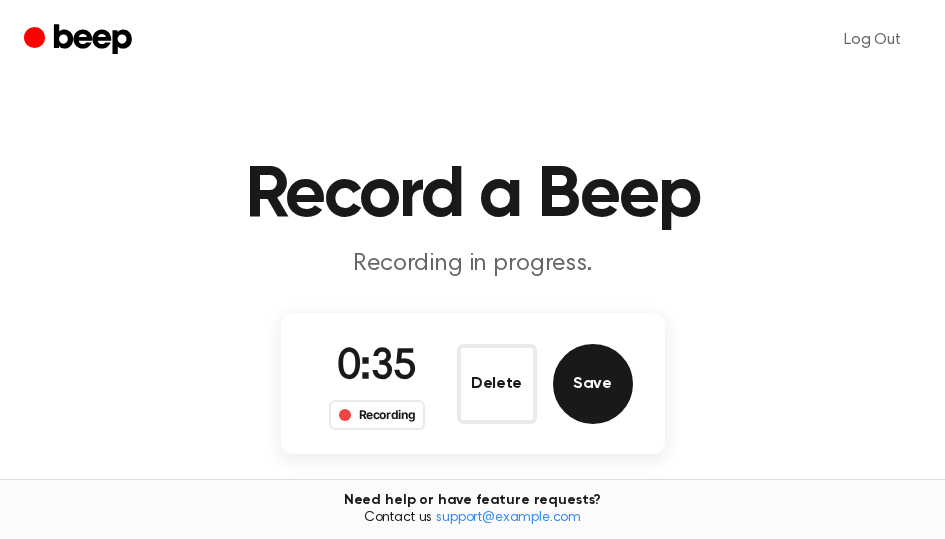 click on "Save" at bounding box center [593, 384] 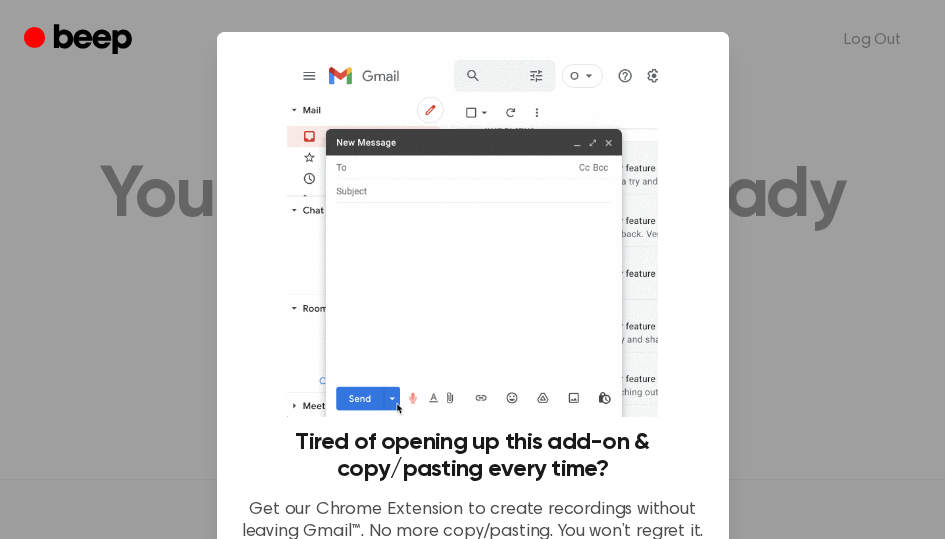 click on "No Thanks" at bounding box center [473, 674] 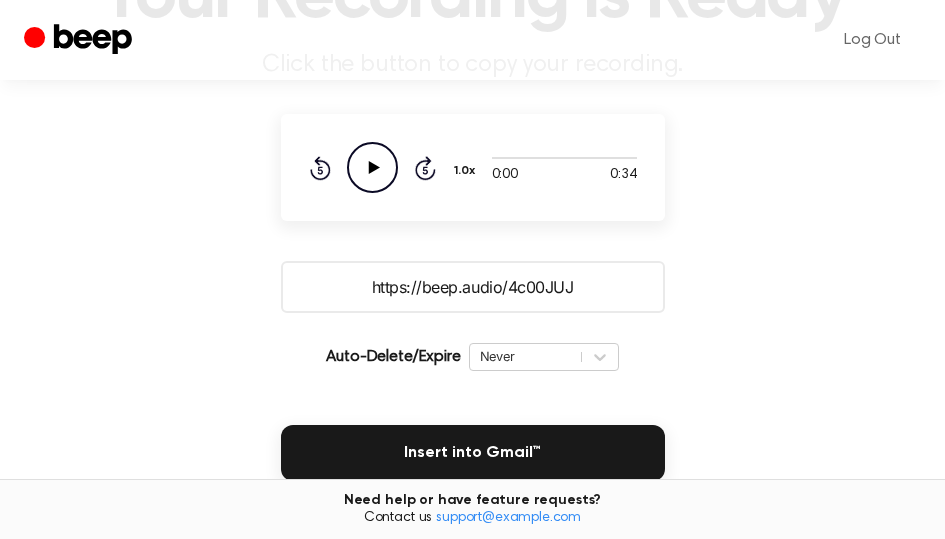 scroll, scrollTop: 200, scrollLeft: 0, axis: vertical 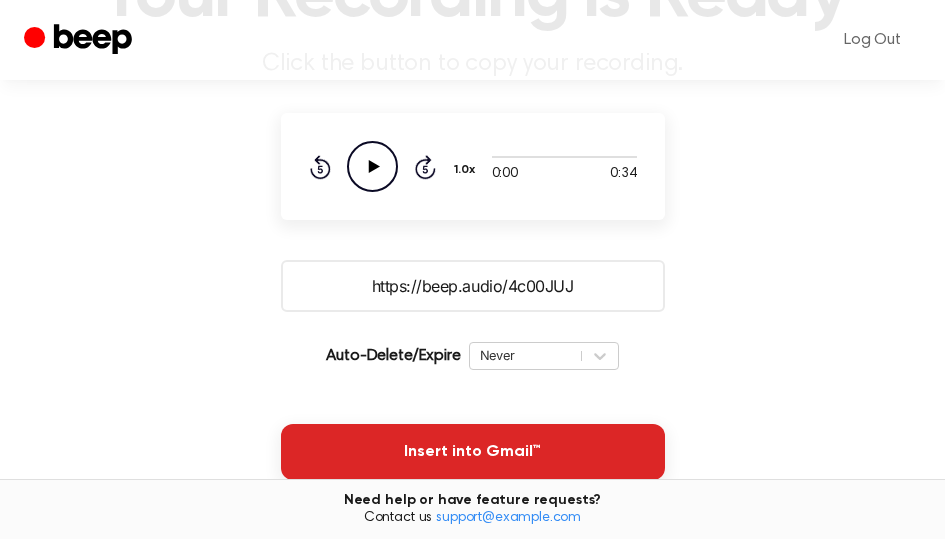 click on "Insert into Gmail™" at bounding box center [473, 452] 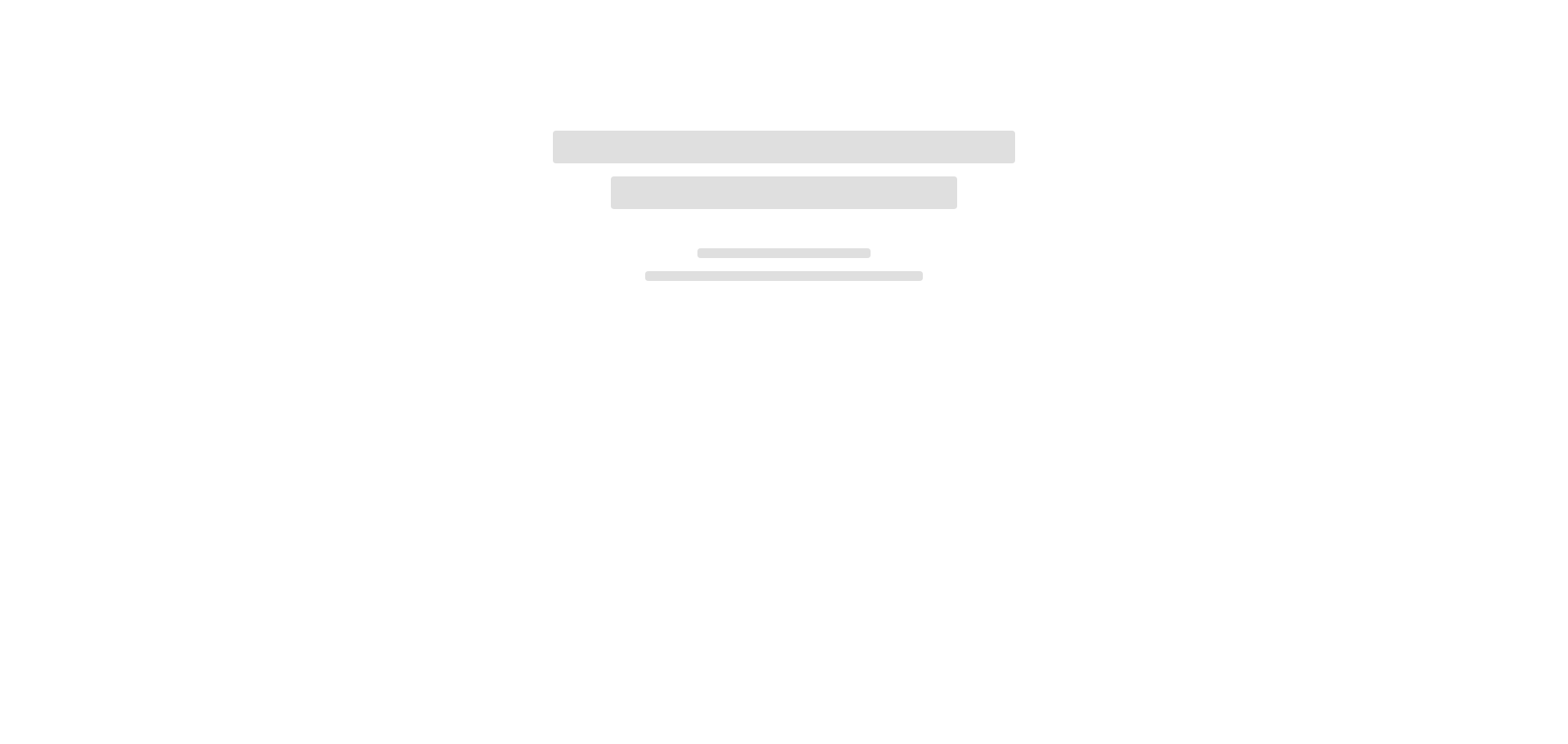 scroll, scrollTop: 0, scrollLeft: 0, axis: both 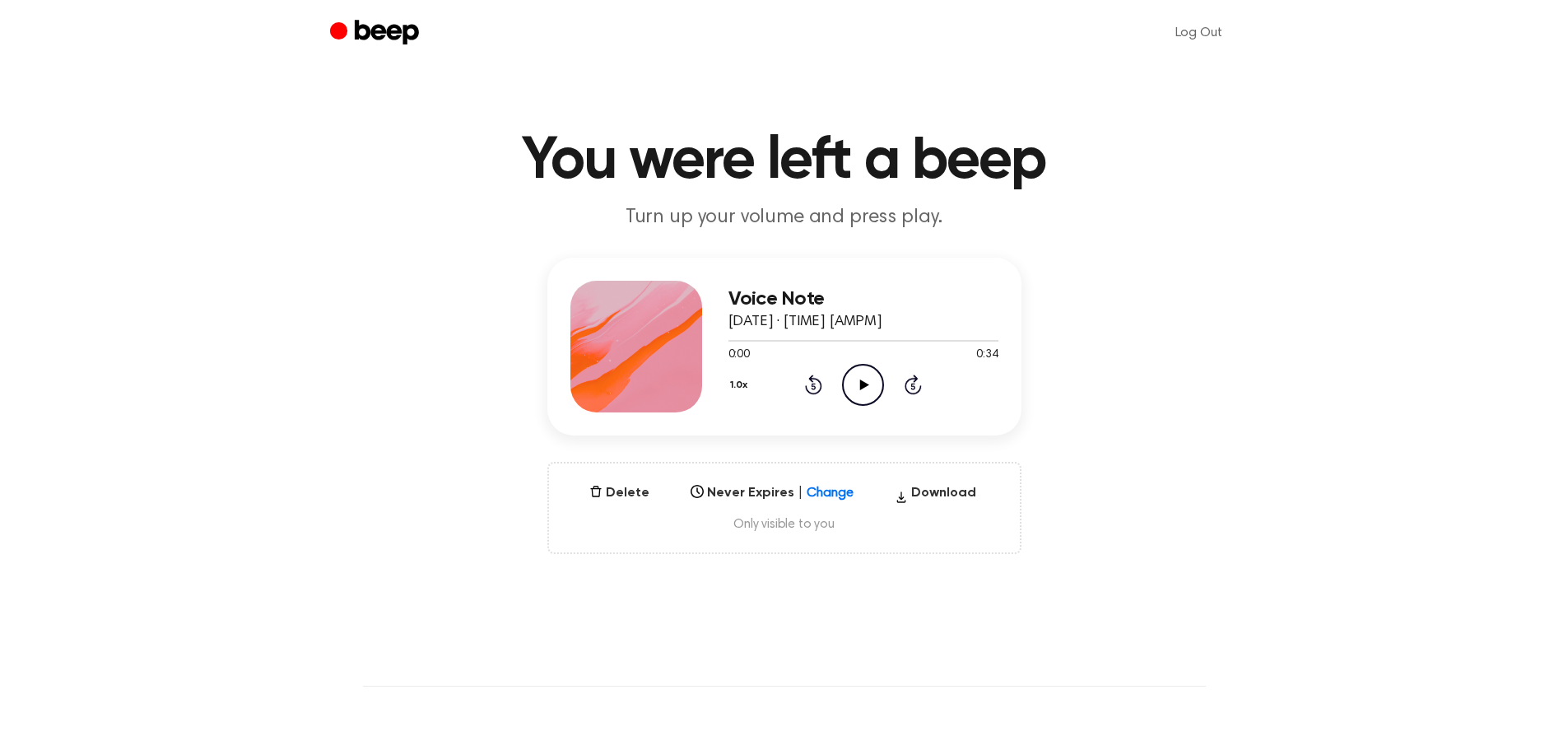 click 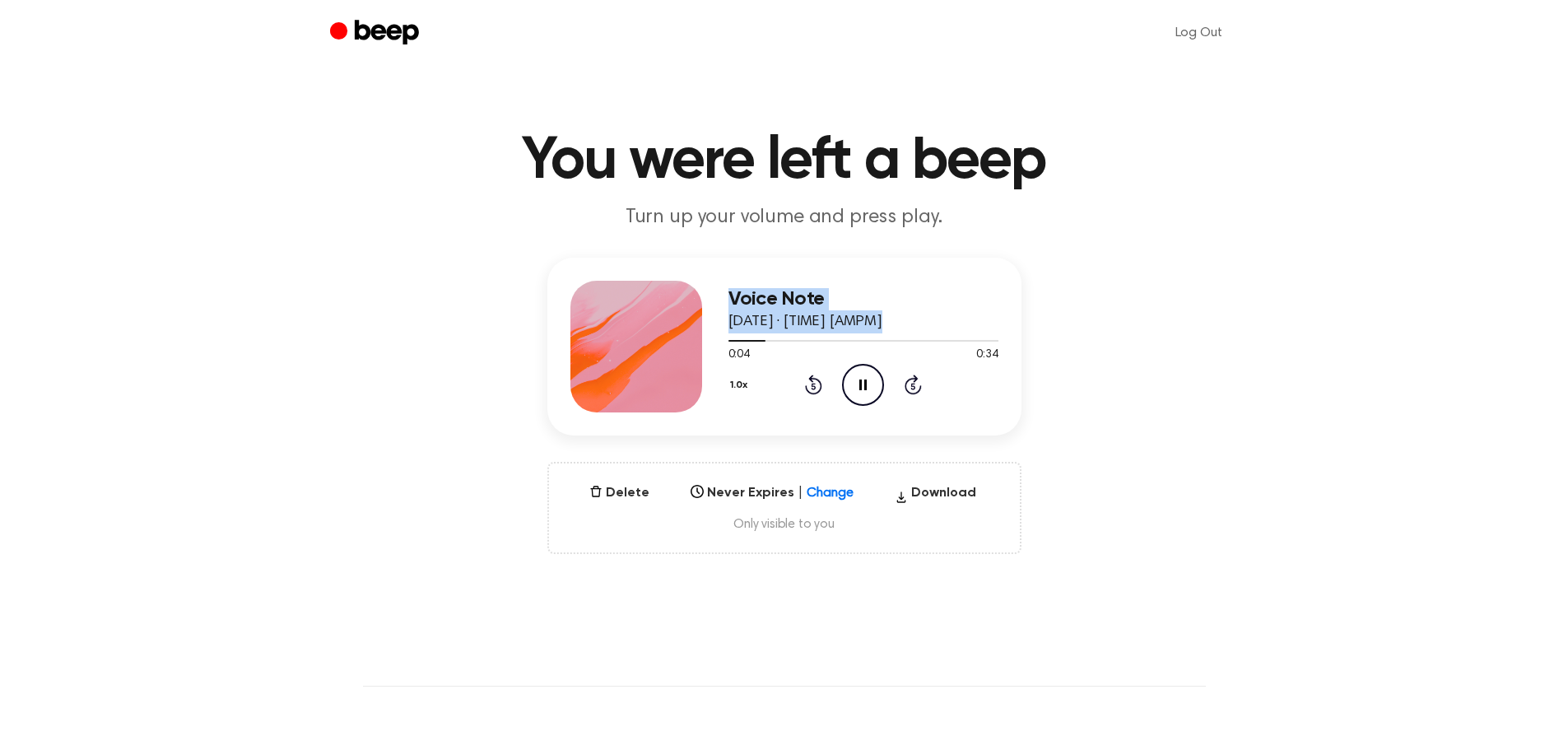 drag, startPoint x: 740, startPoint y: 342, endPoint x: 667, endPoint y: 348, distance: 73.24616 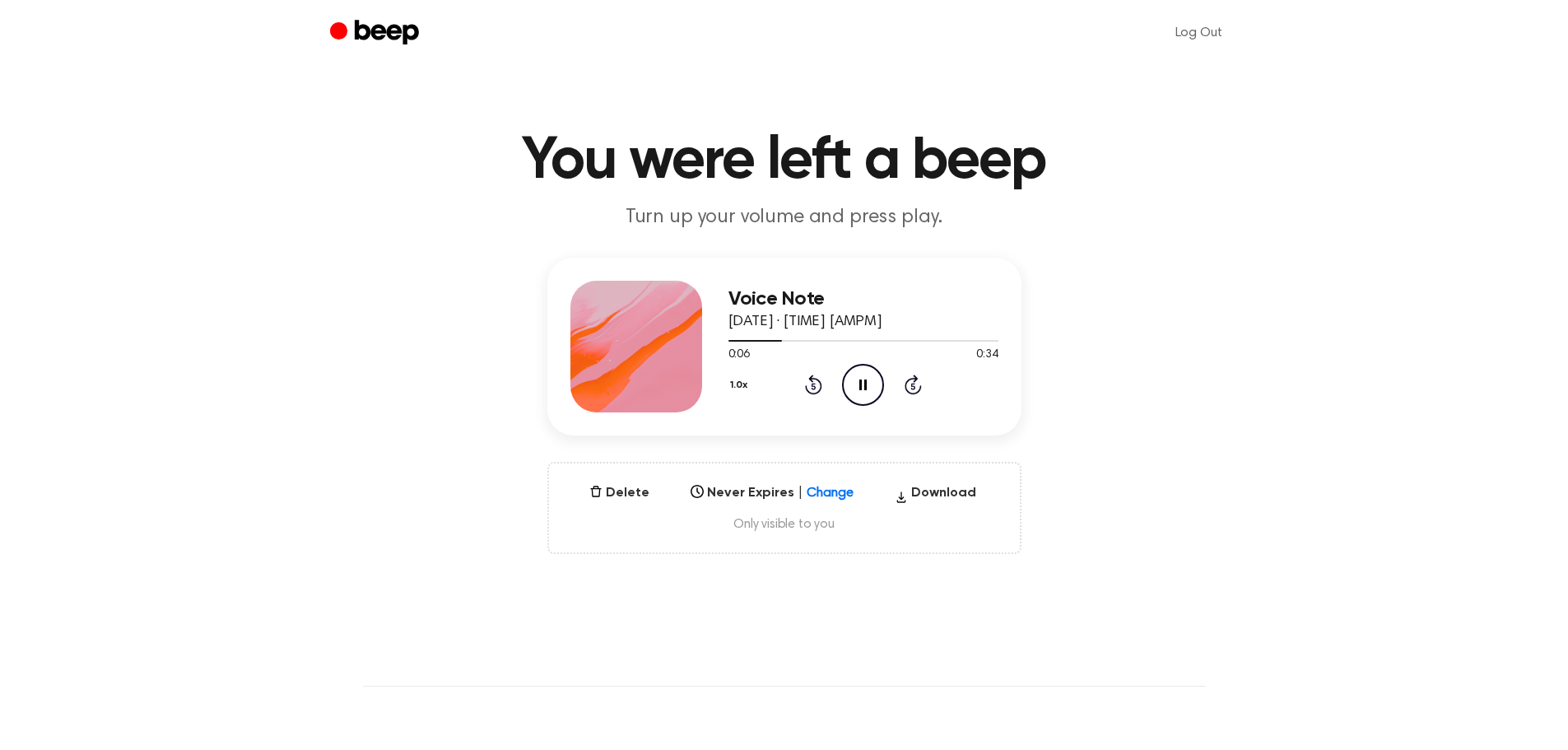 click on "Rewind 5 seconds" 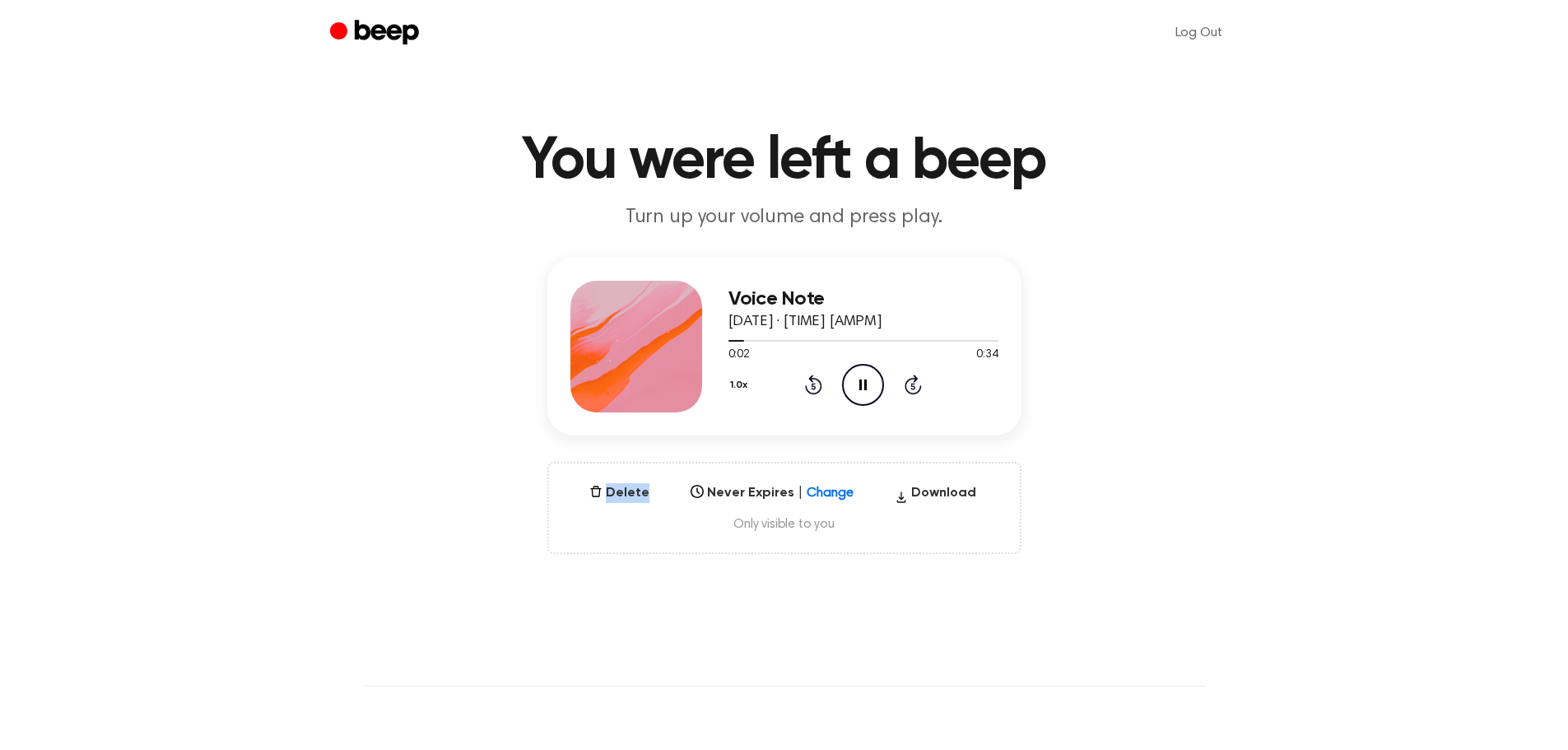 click on "Rewind 5 seconds" 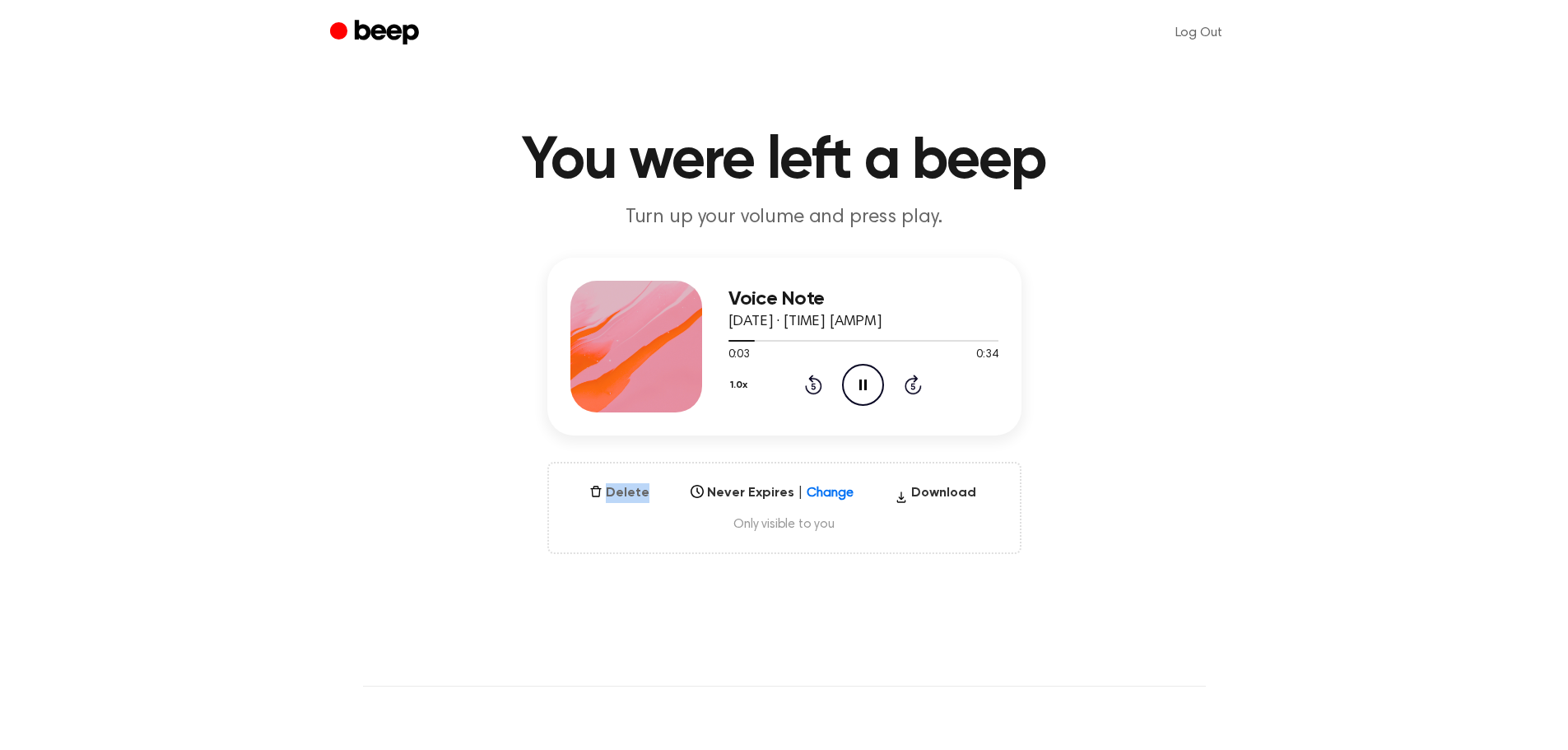 click on "Delete" at bounding box center (619, 493) 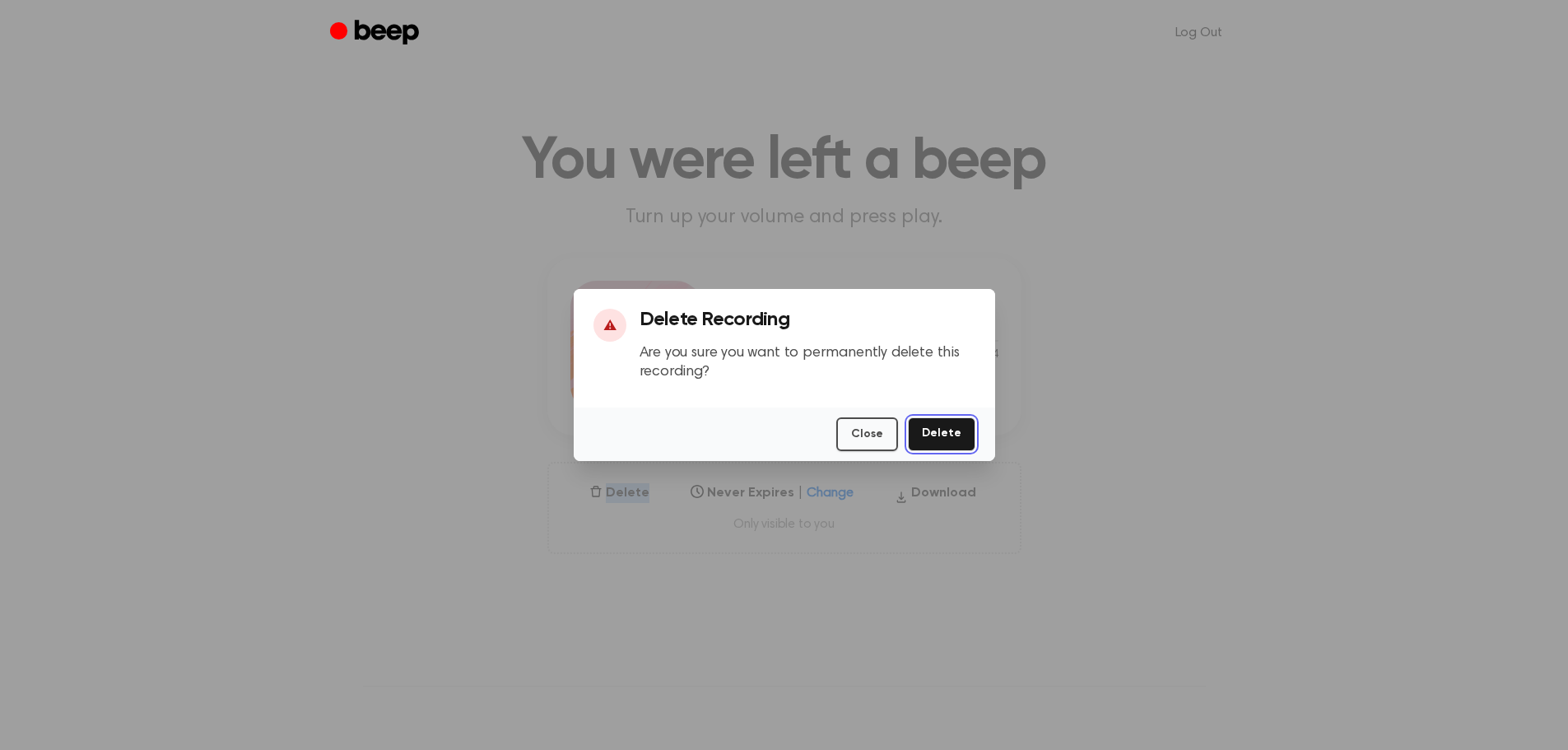 click on "Delete" at bounding box center (942, 434) 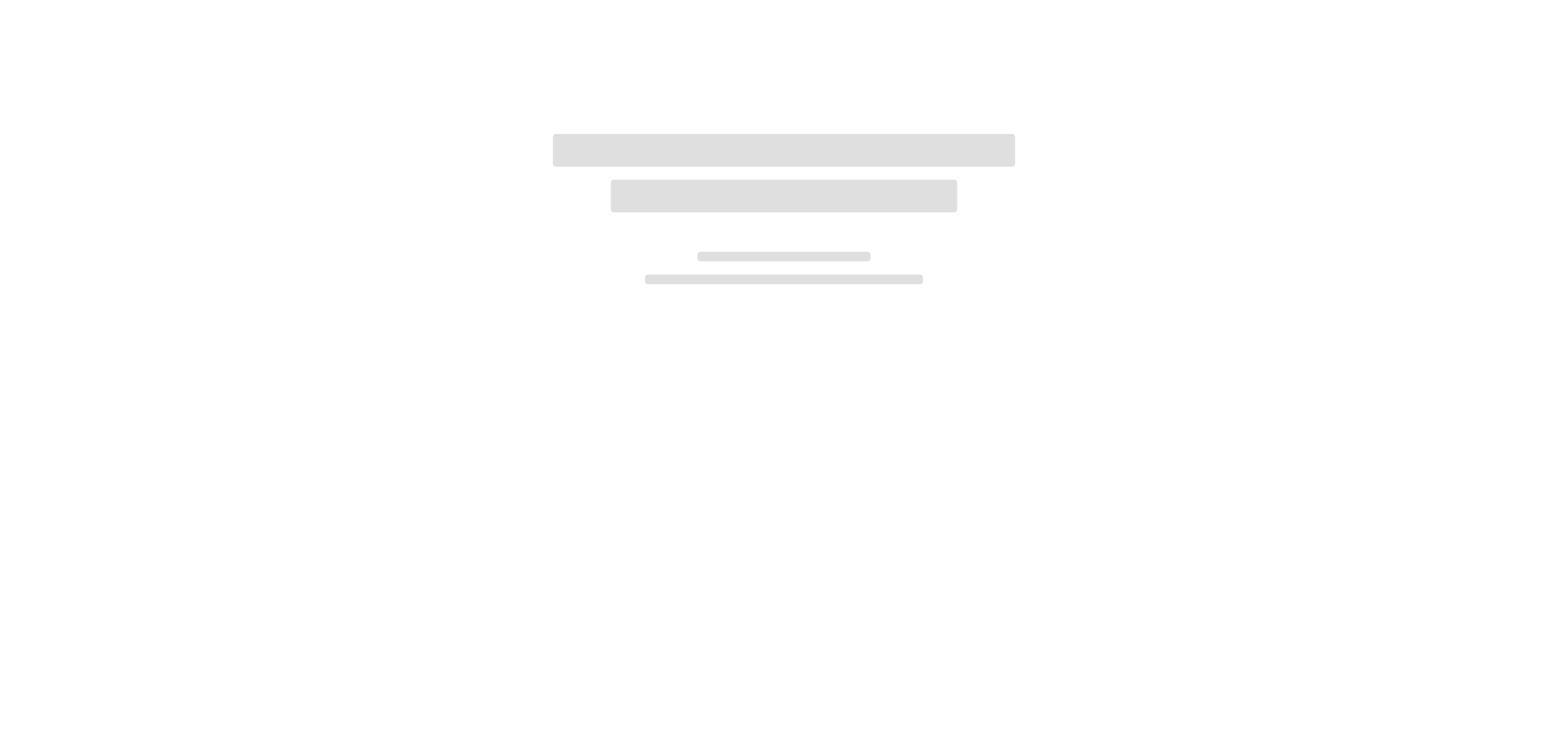 scroll, scrollTop: 0, scrollLeft: 0, axis: both 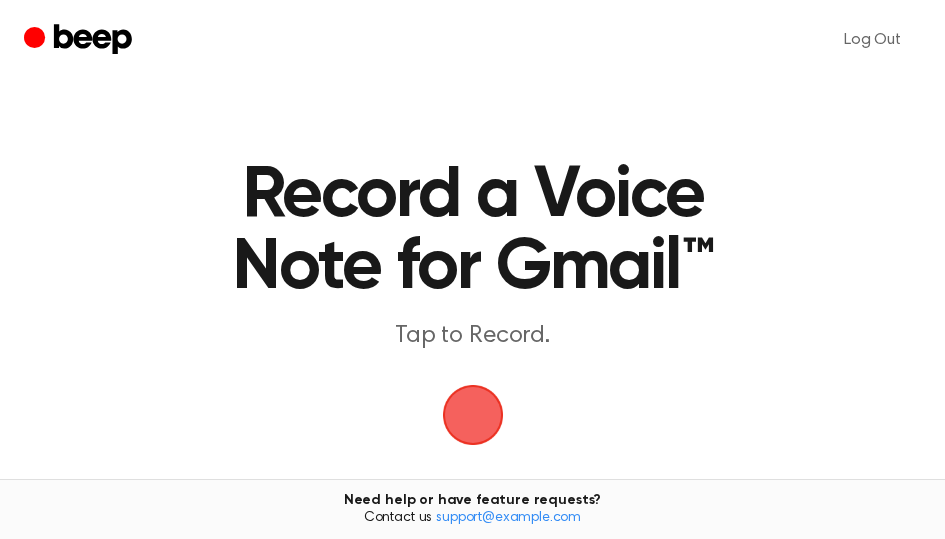 click at bounding box center [473, 415] 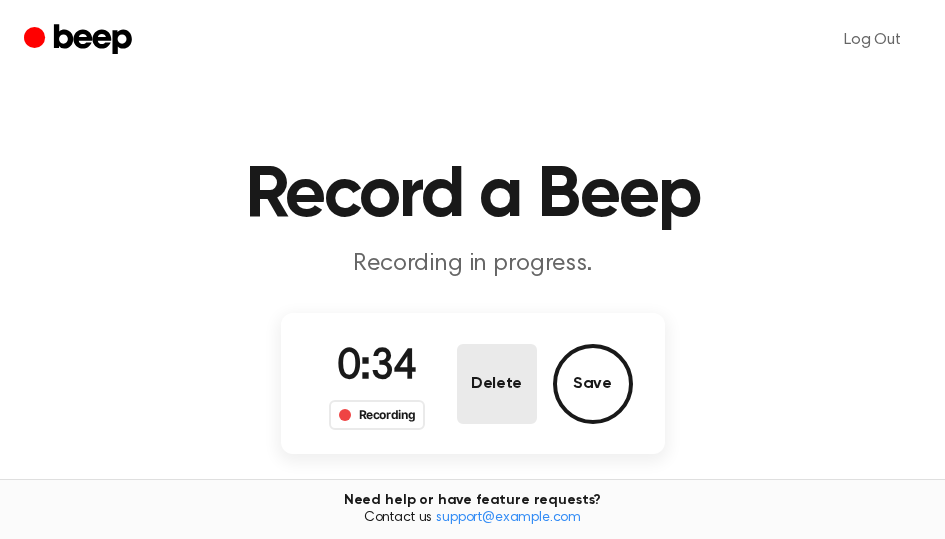 click on "Delete" at bounding box center [497, 384] 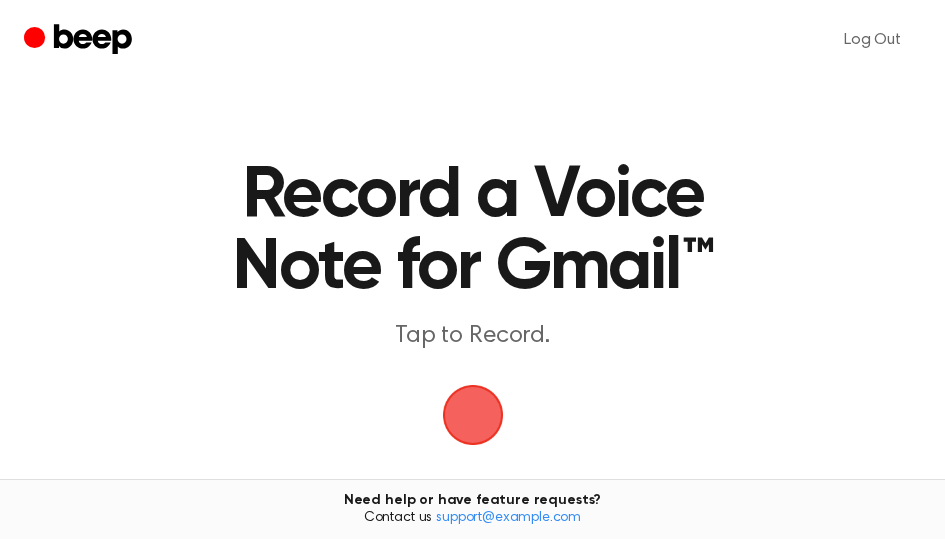 click at bounding box center [473, 415] 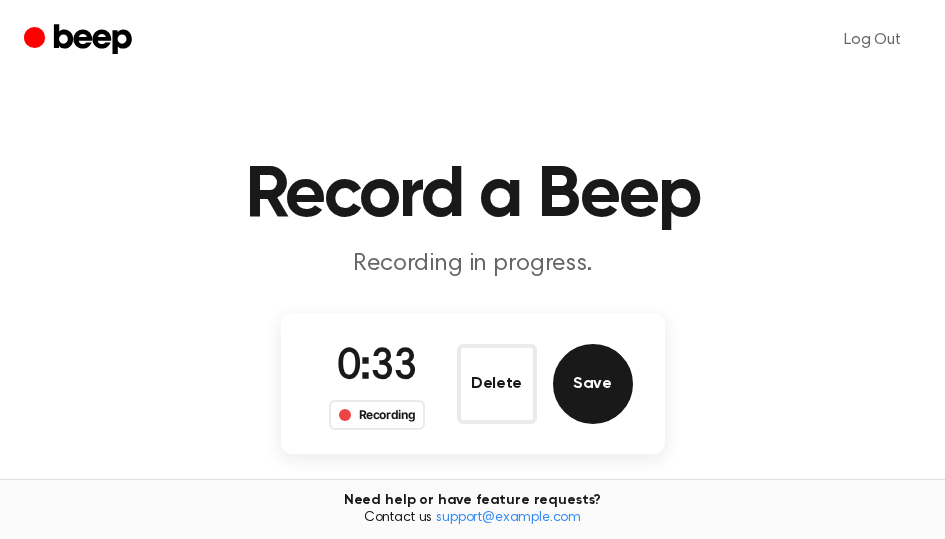 click on "Save" at bounding box center (593, 384) 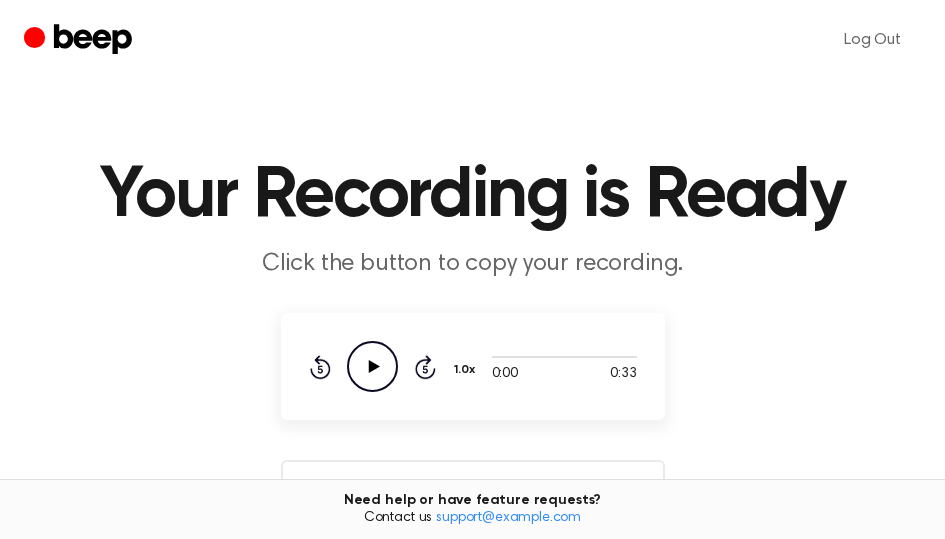 click 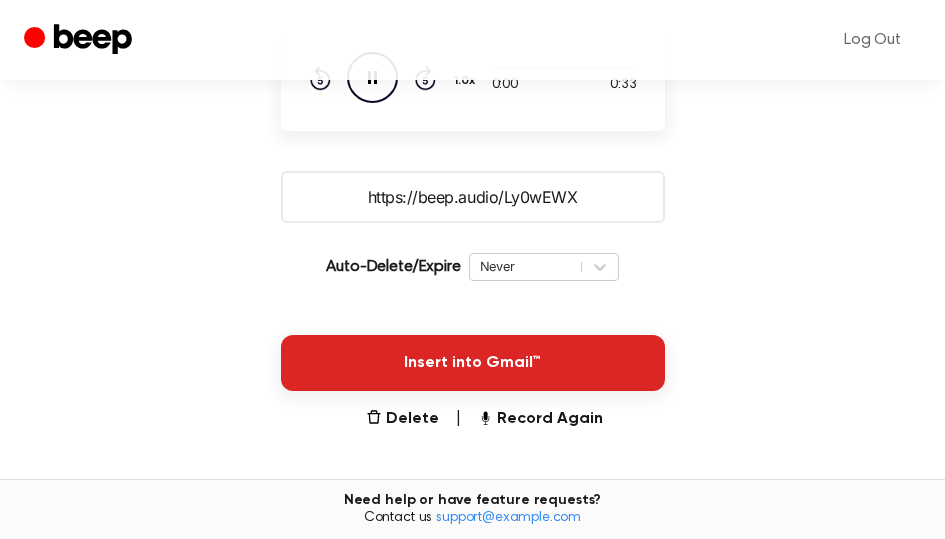scroll, scrollTop: 300, scrollLeft: 0, axis: vertical 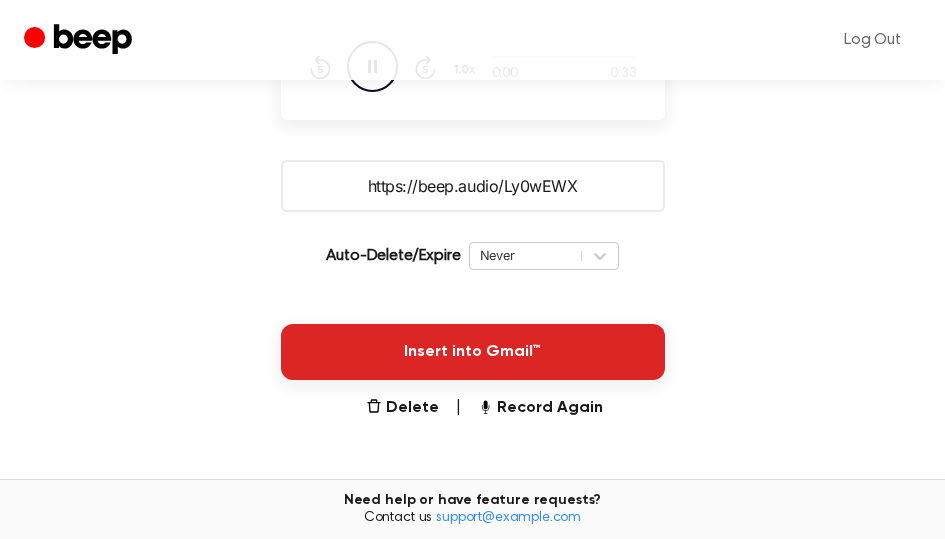 click on "Insert into Gmail™" at bounding box center (473, 352) 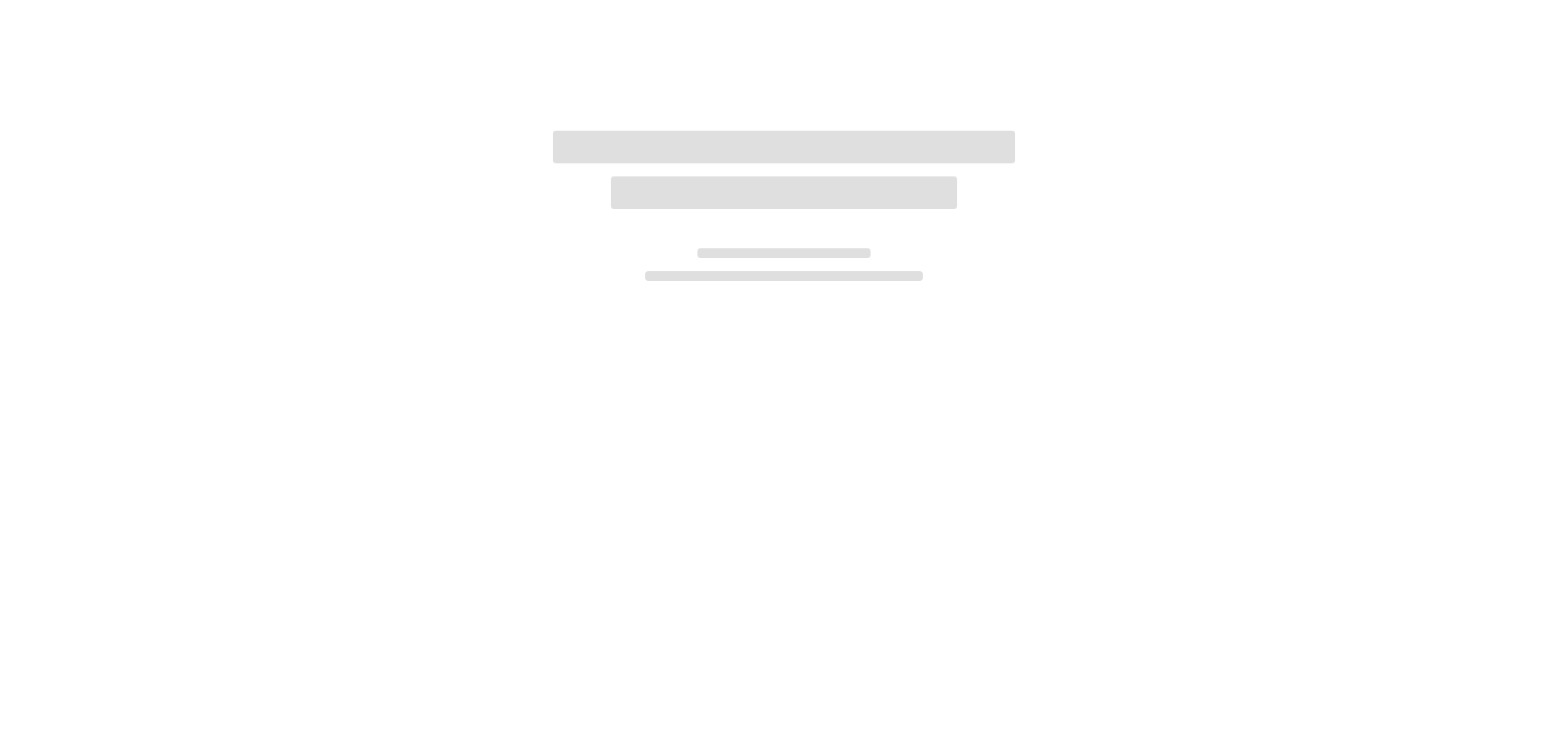 scroll, scrollTop: 0, scrollLeft: 0, axis: both 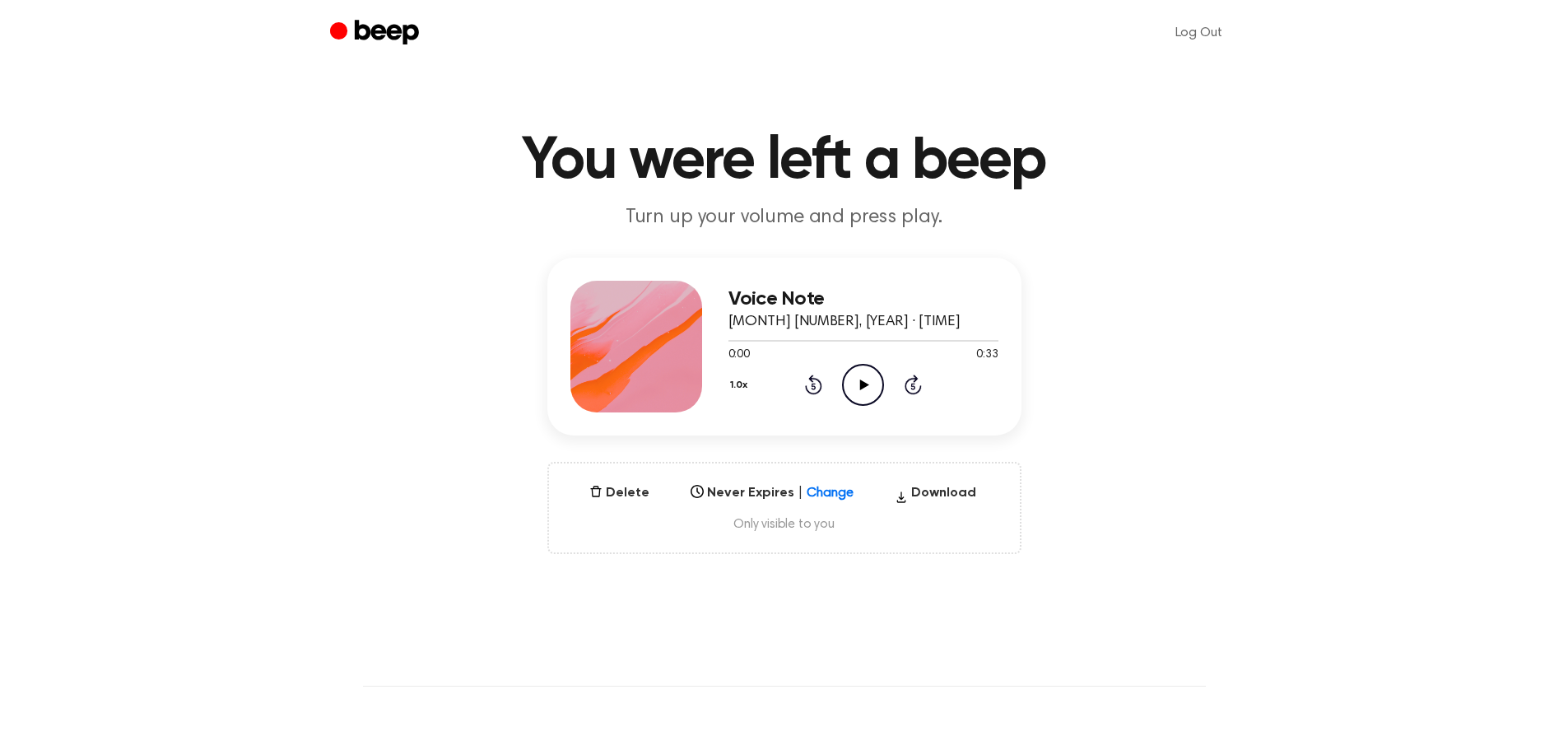 click 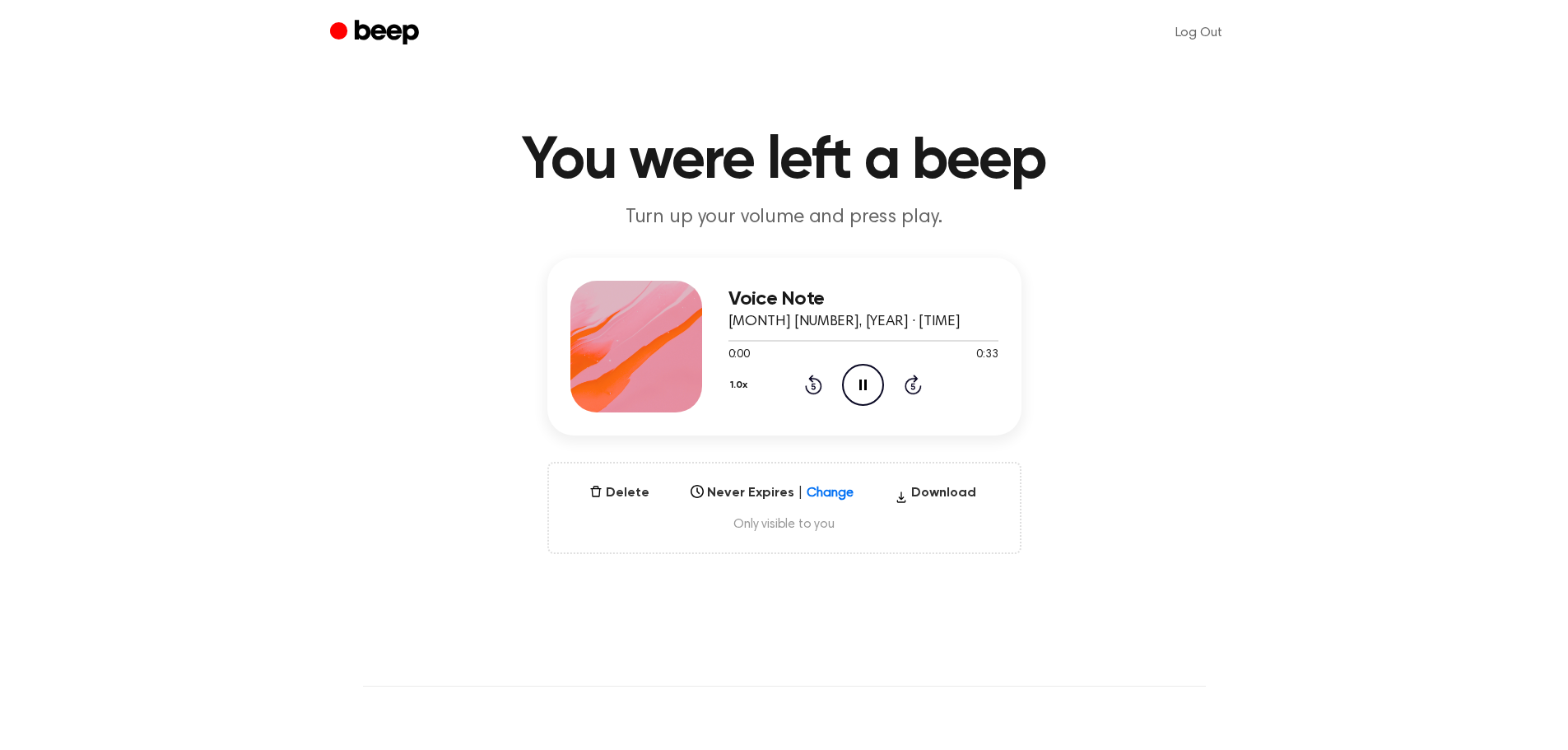 click on "Pause Audio" 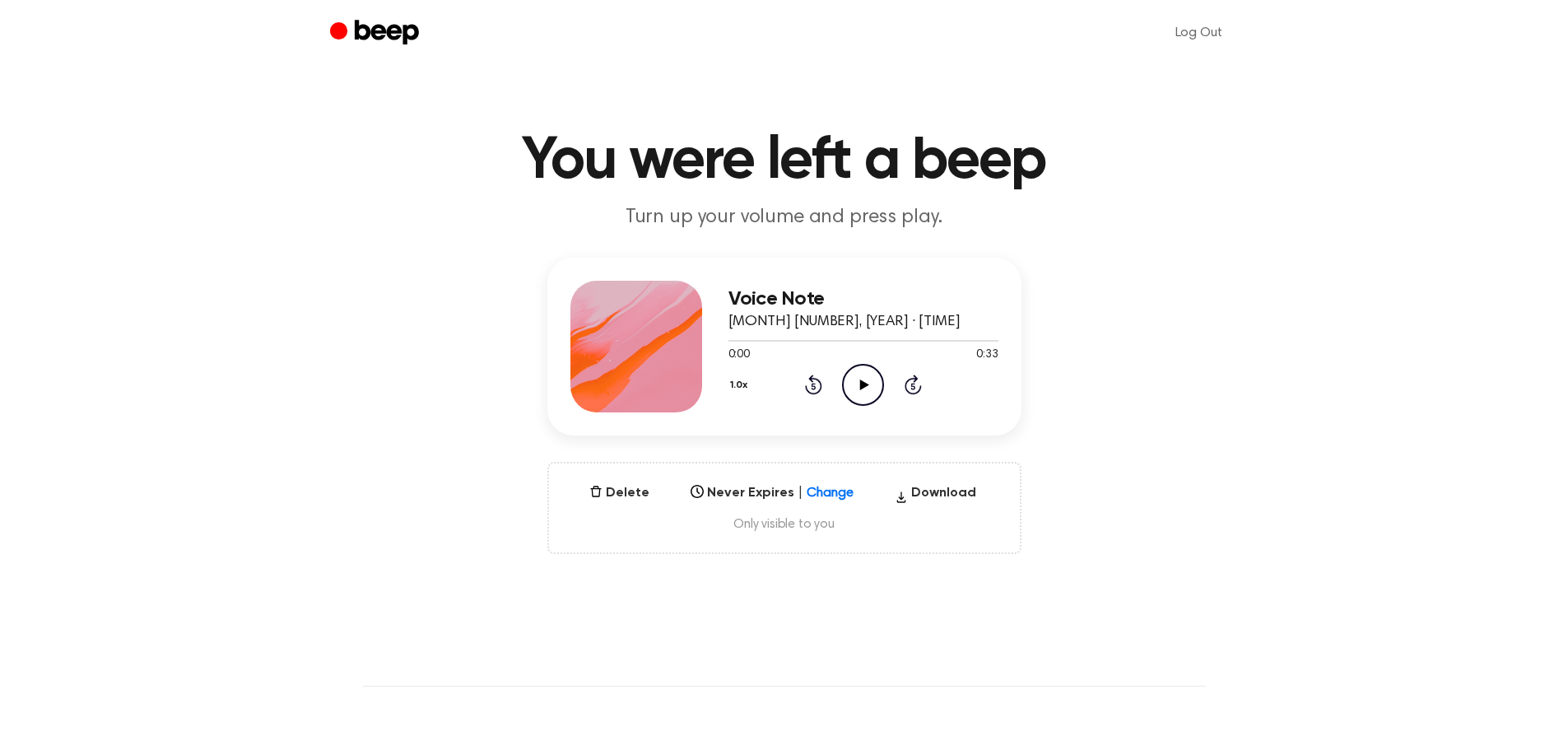 click on "Play Audio" 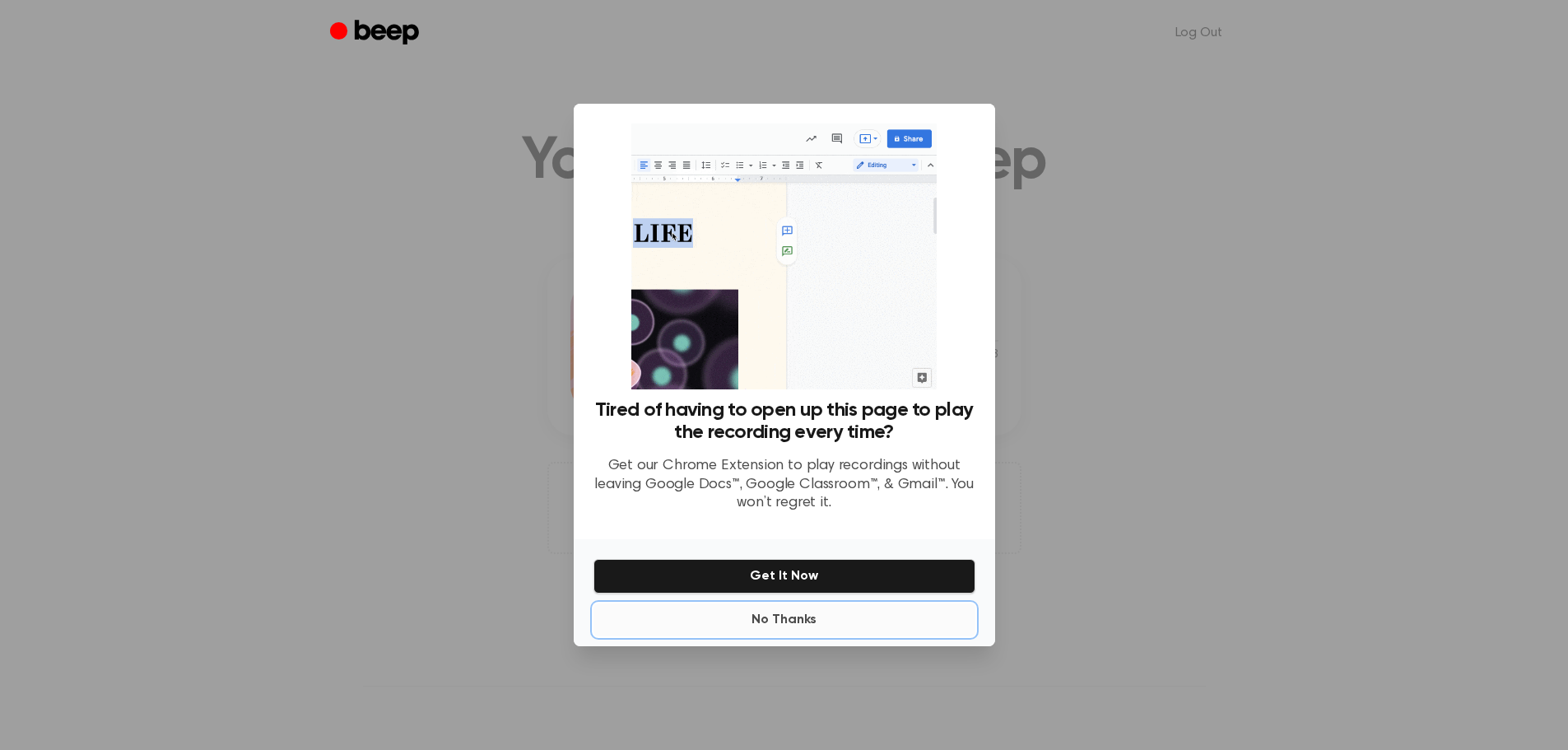 click on "No Thanks" at bounding box center (784, 620) 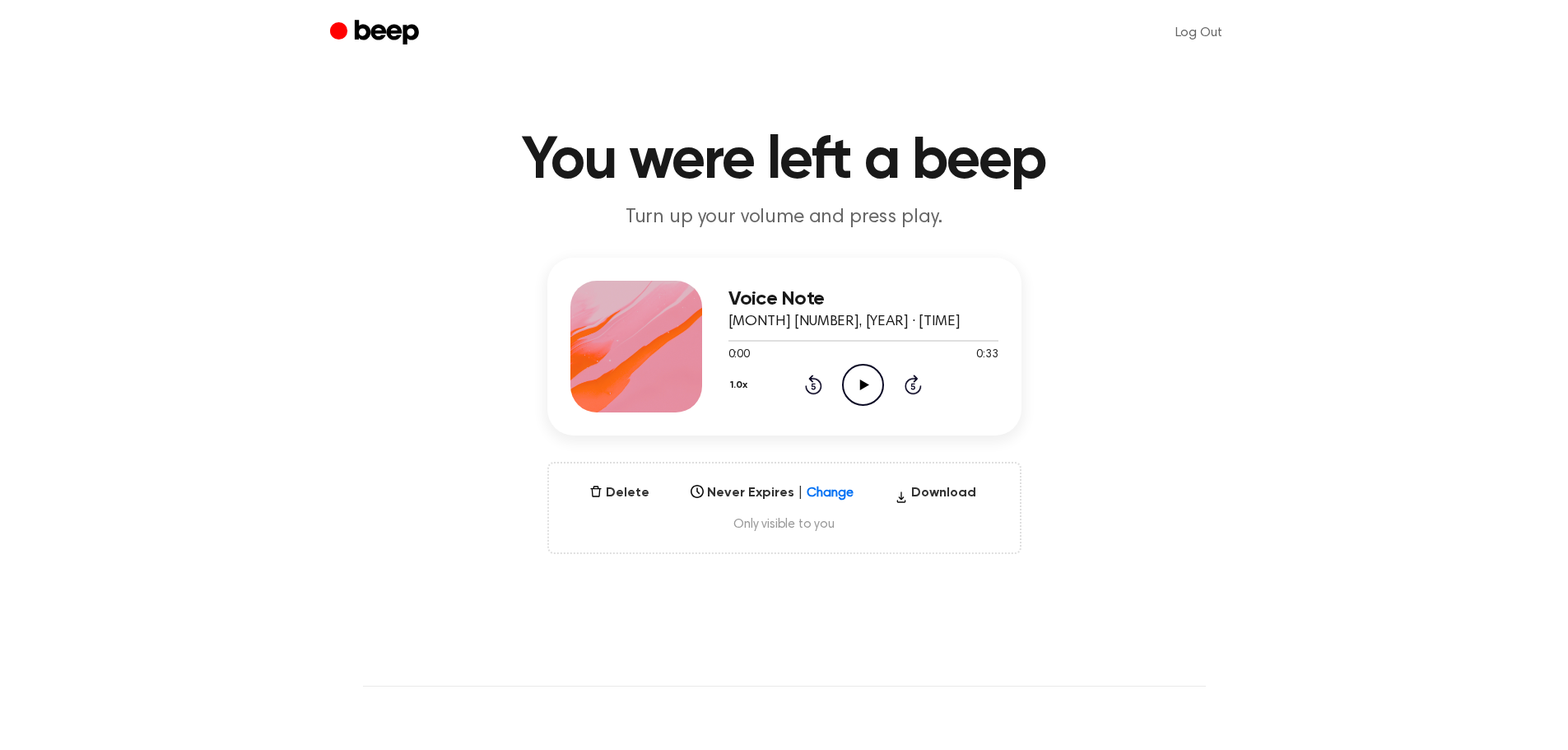 click on "Play Audio" 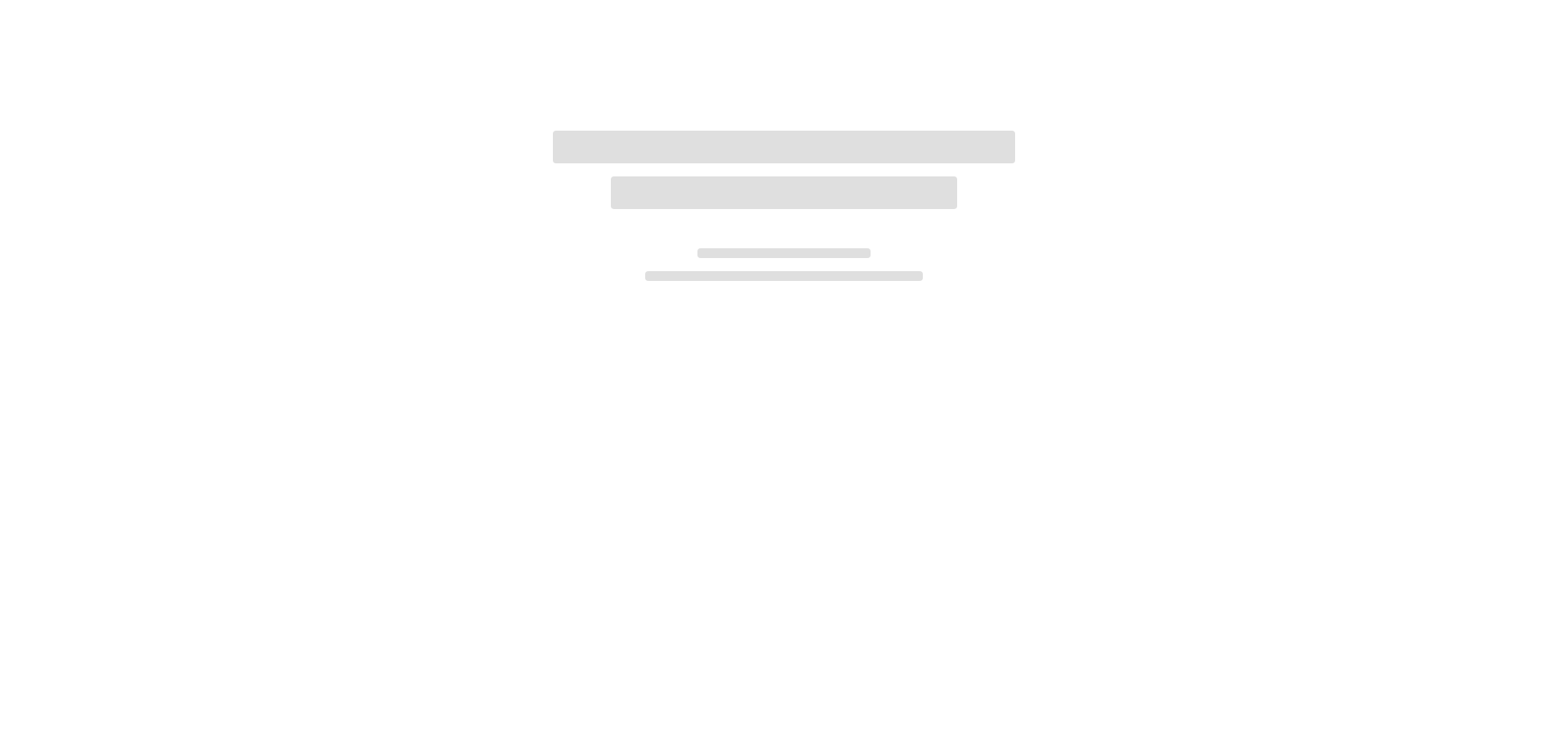 scroll, scrollTop: 0, scrollLeft: 0, axis: both 